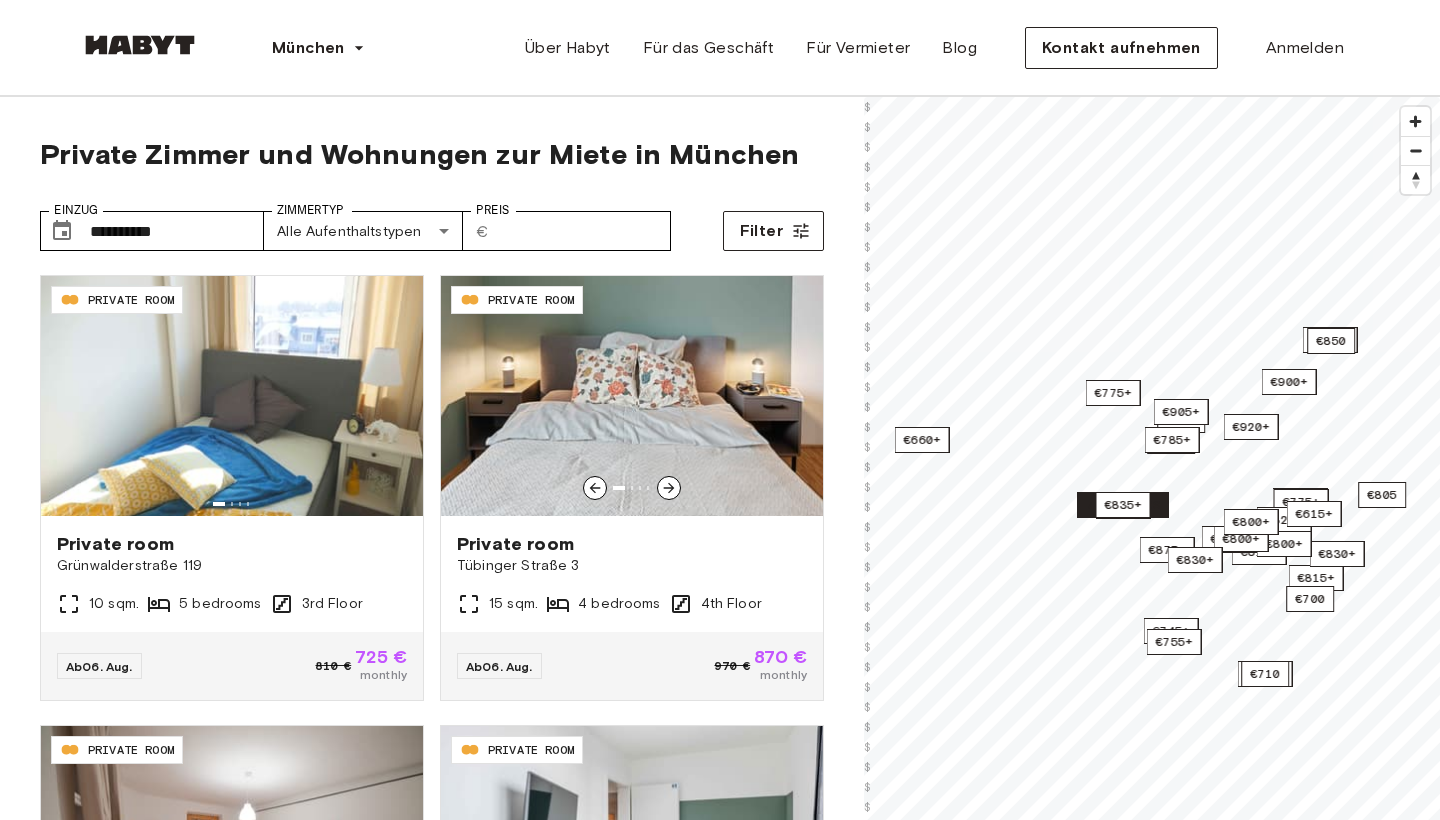 scroll, scrollTop: 0, scrollLeft: 0, axis: both 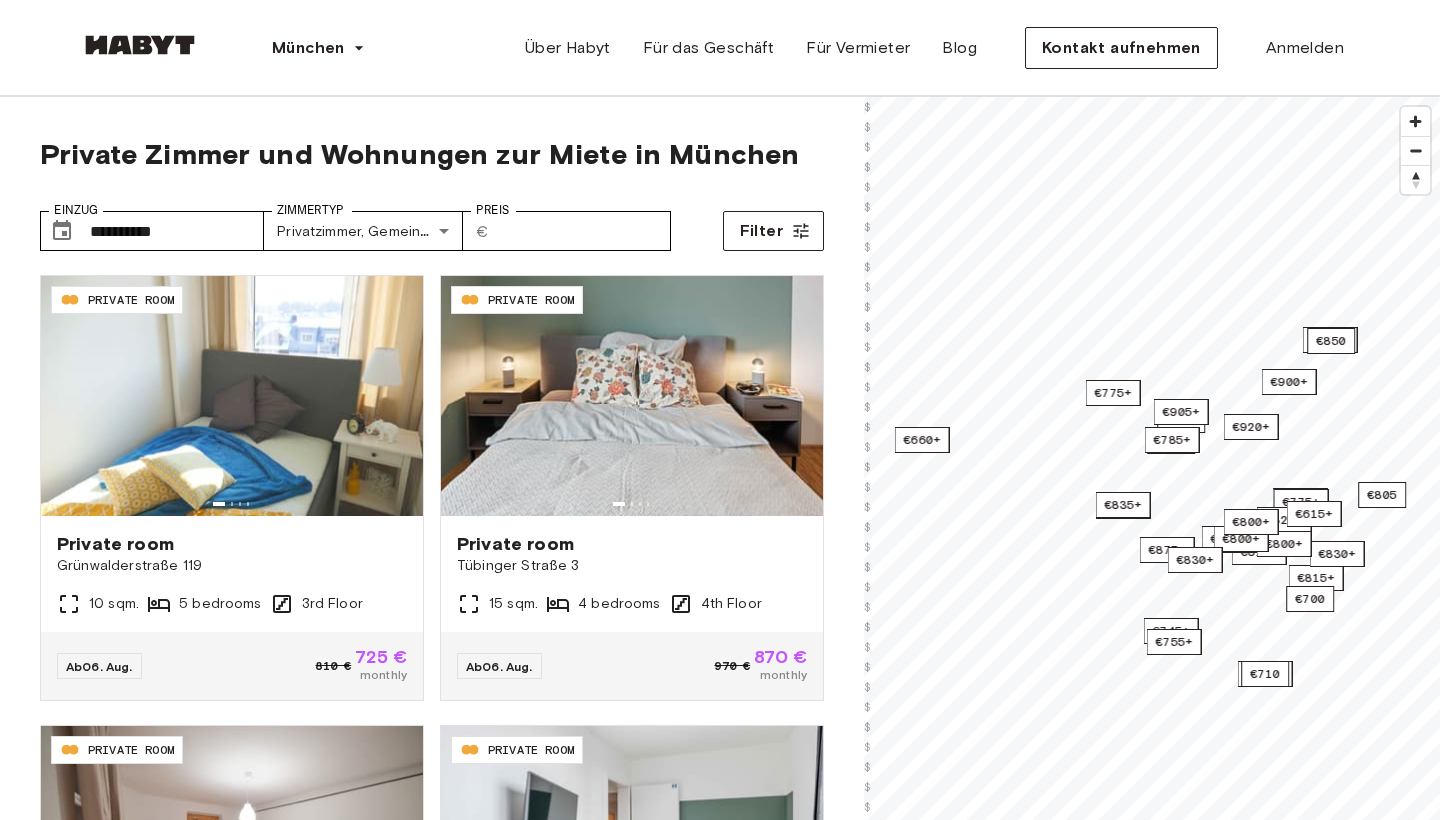 type on "**********" 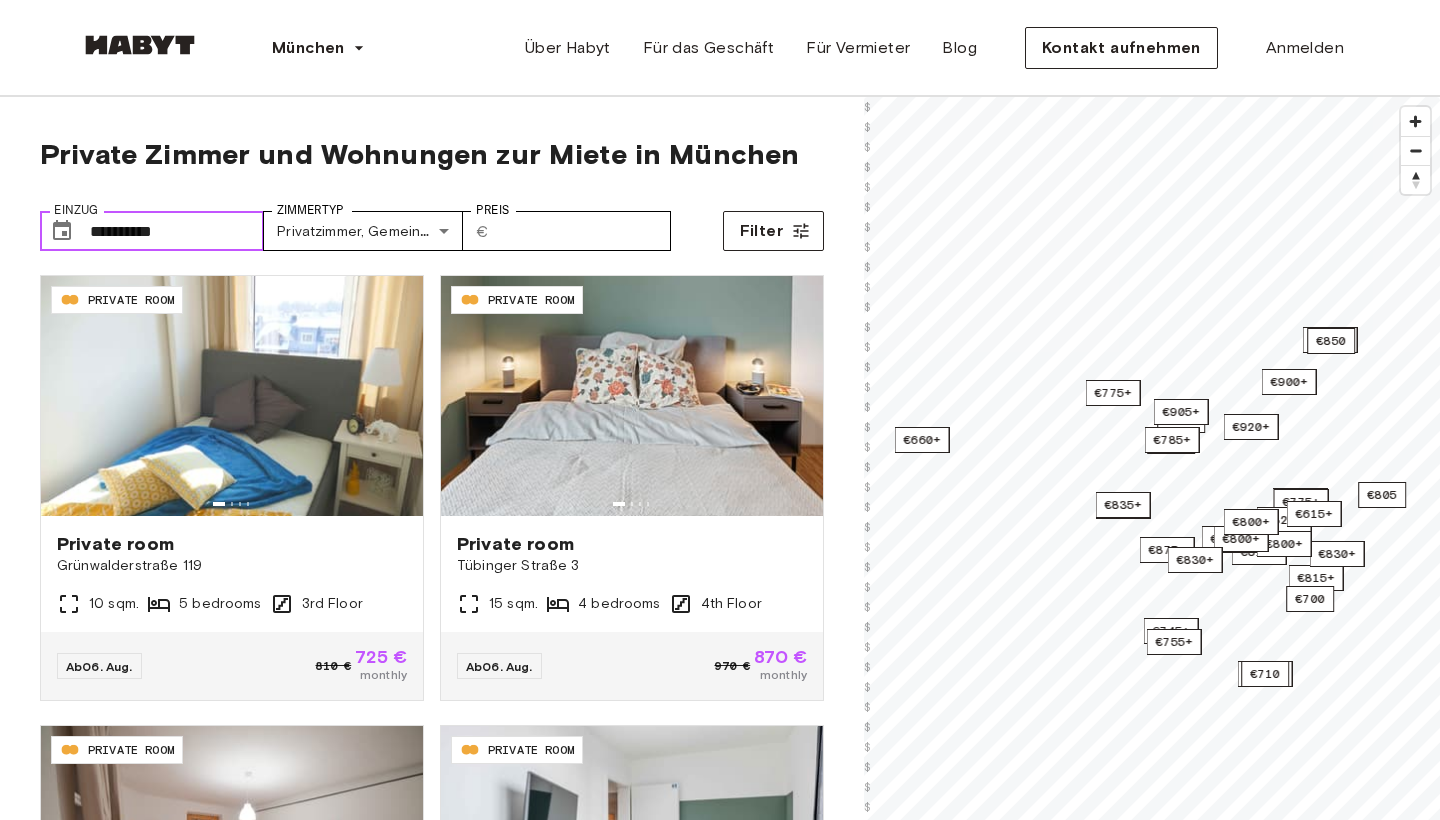 click on "**********" at bounding box center [177, 231] 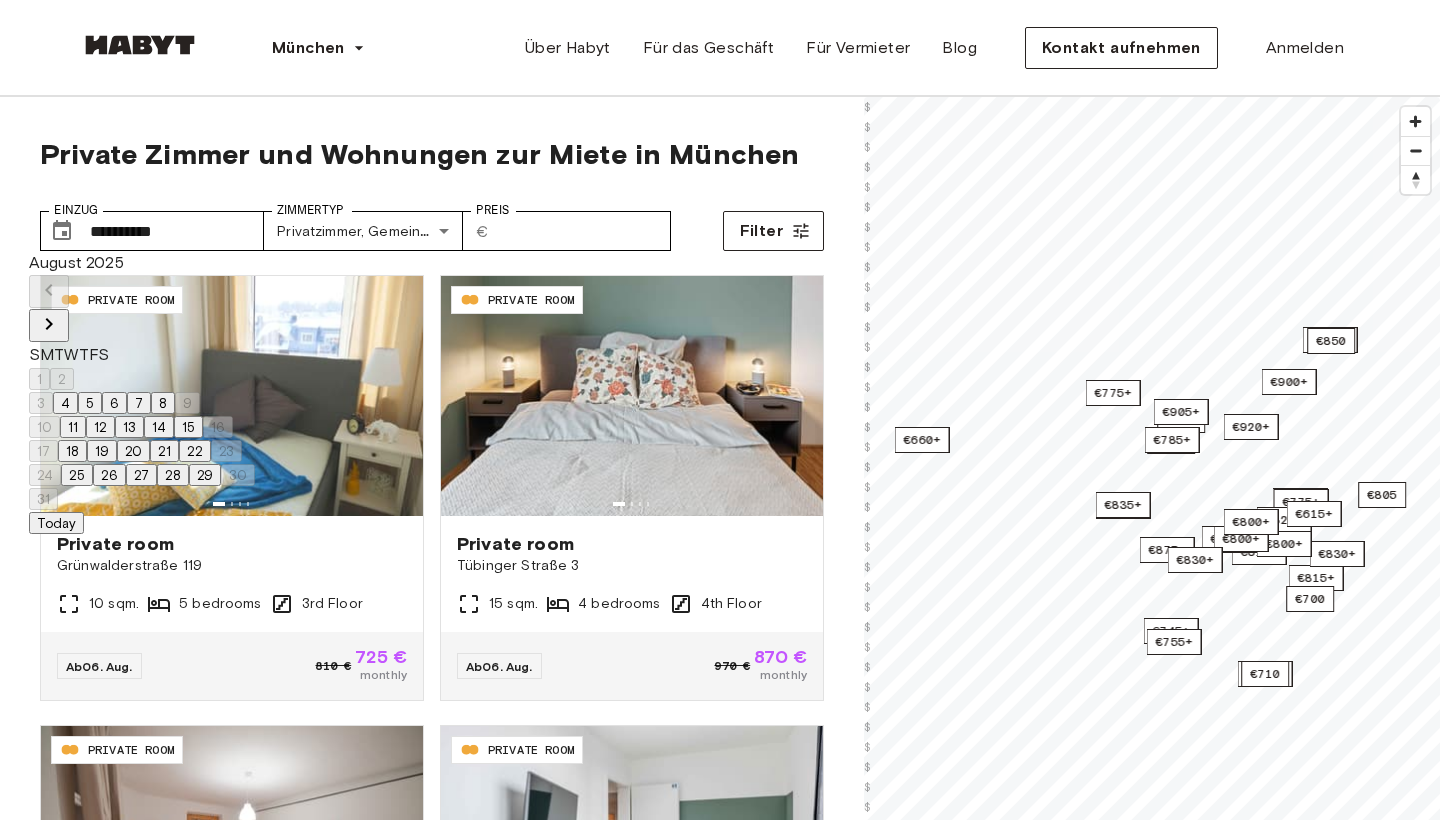 click 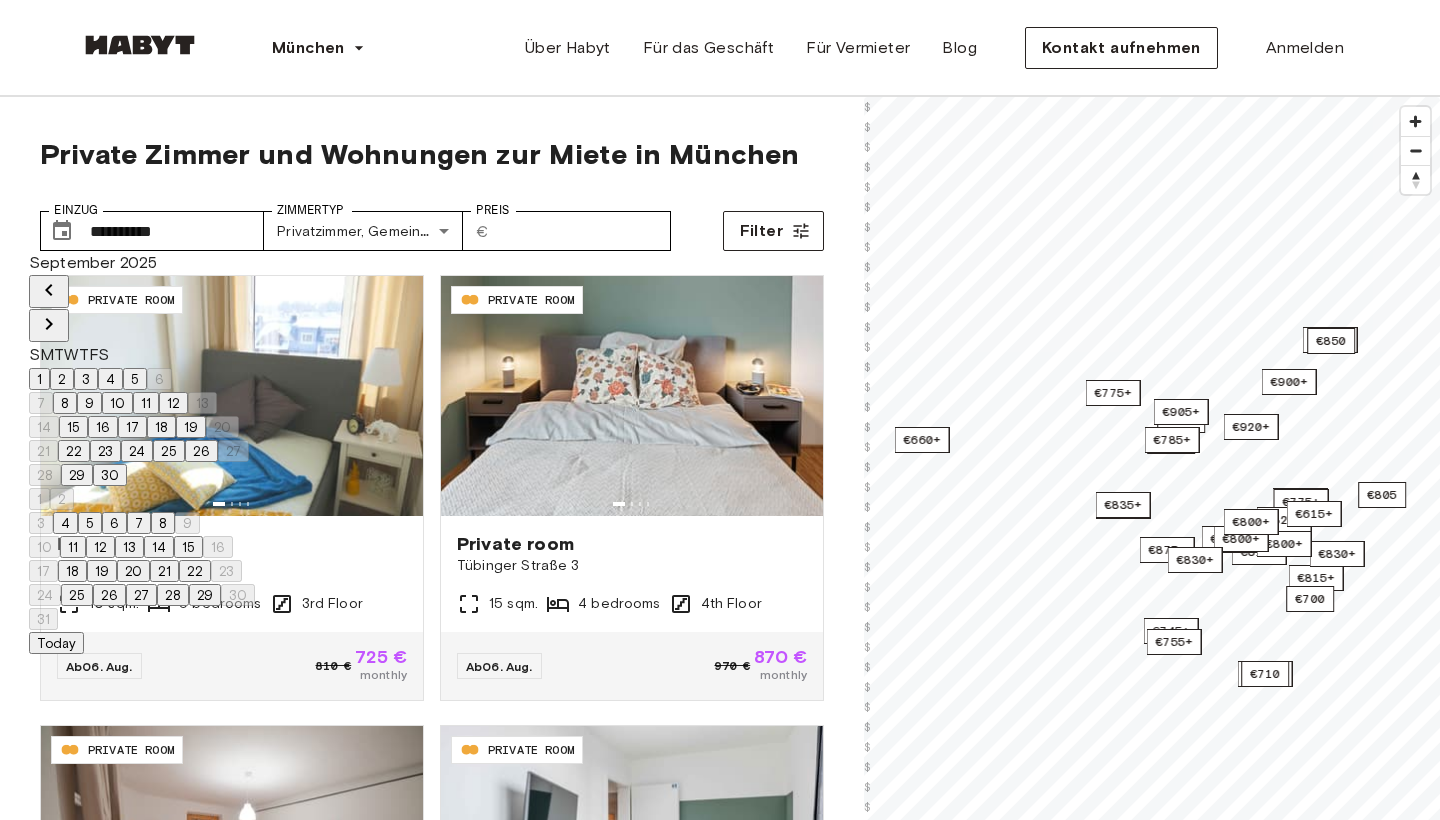 click 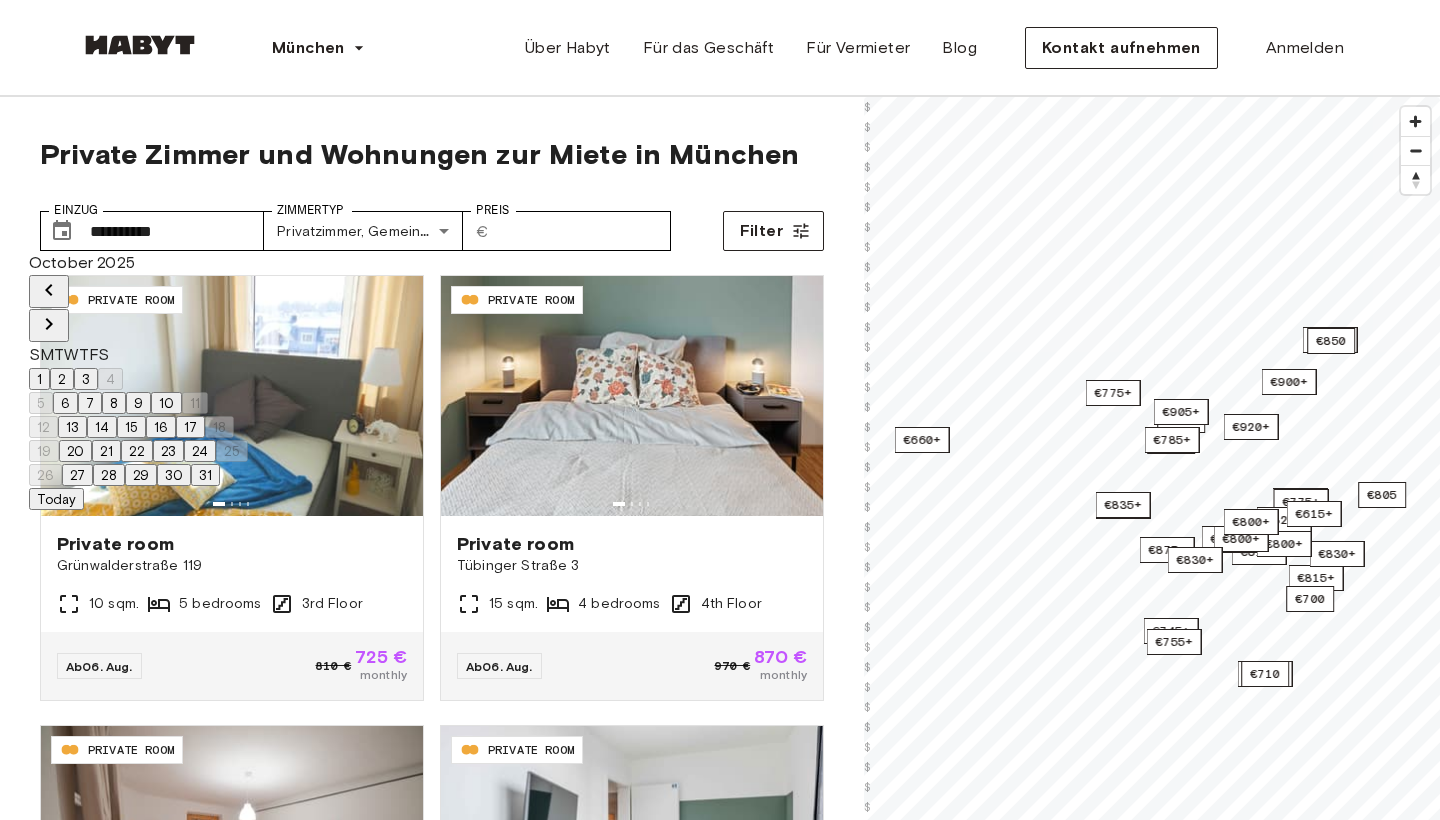 click on "1" at bounding box center [39, 379] 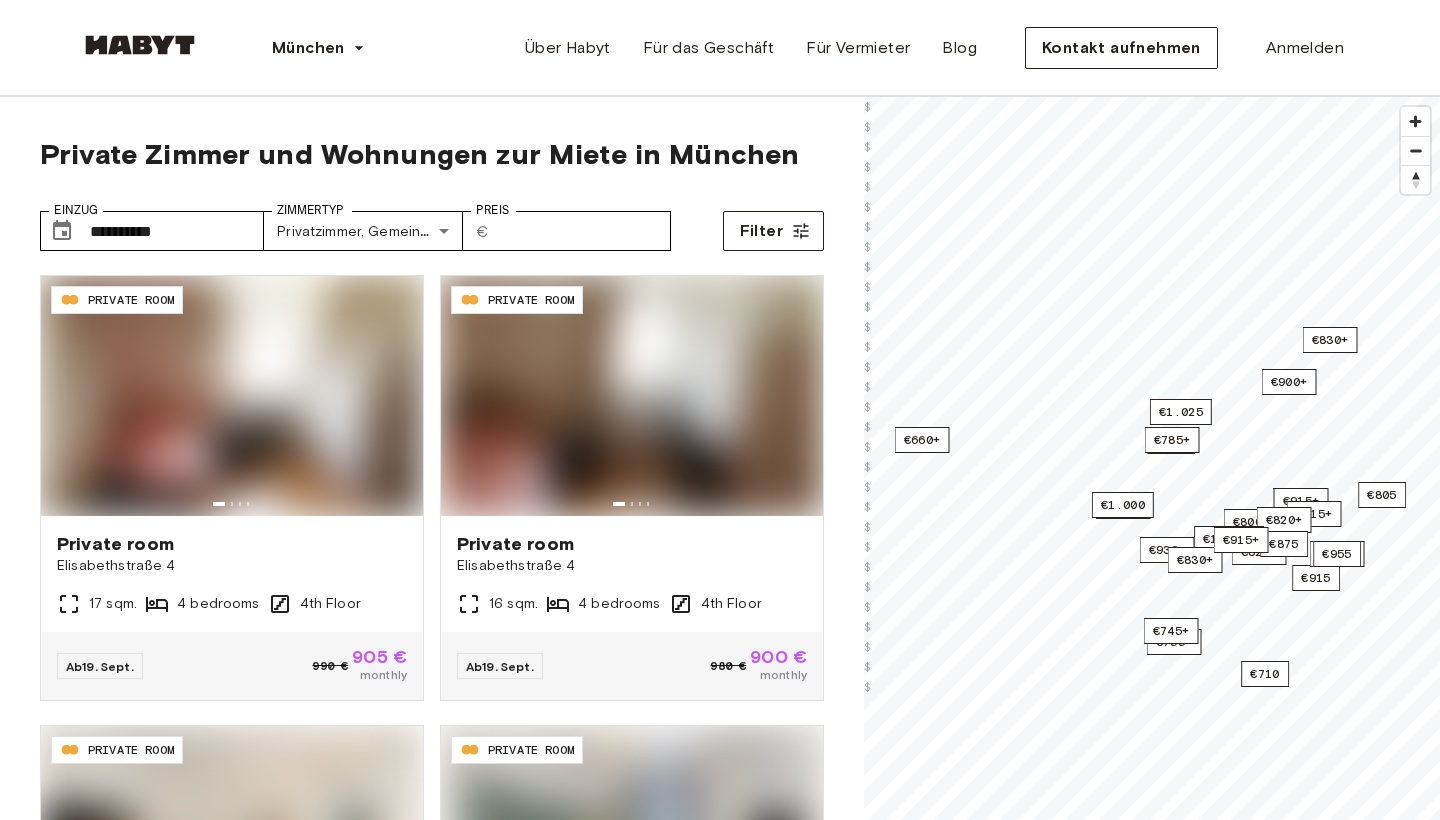 type on "**********" 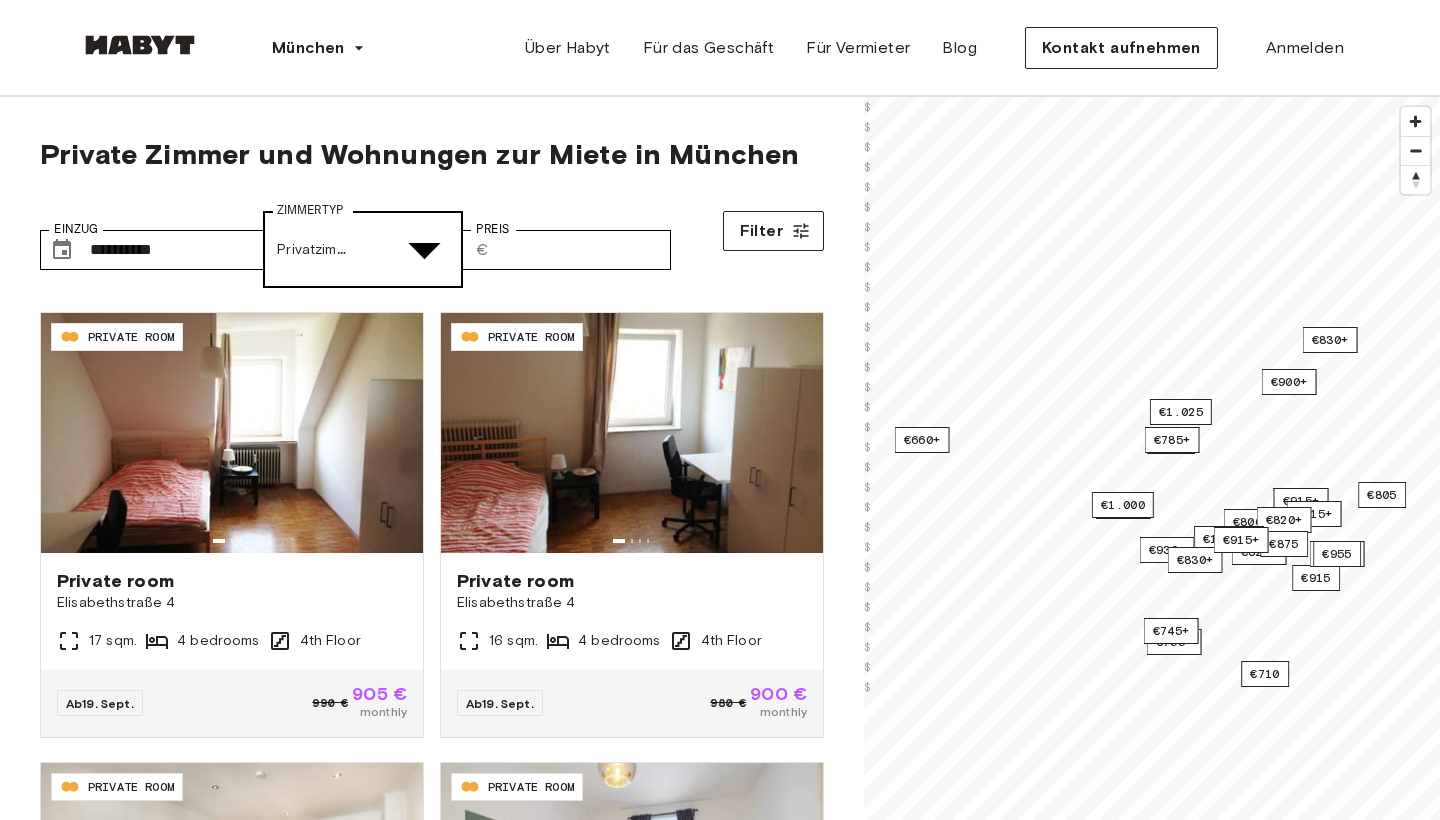 click on "**********" at bounding box center [720, 2679] 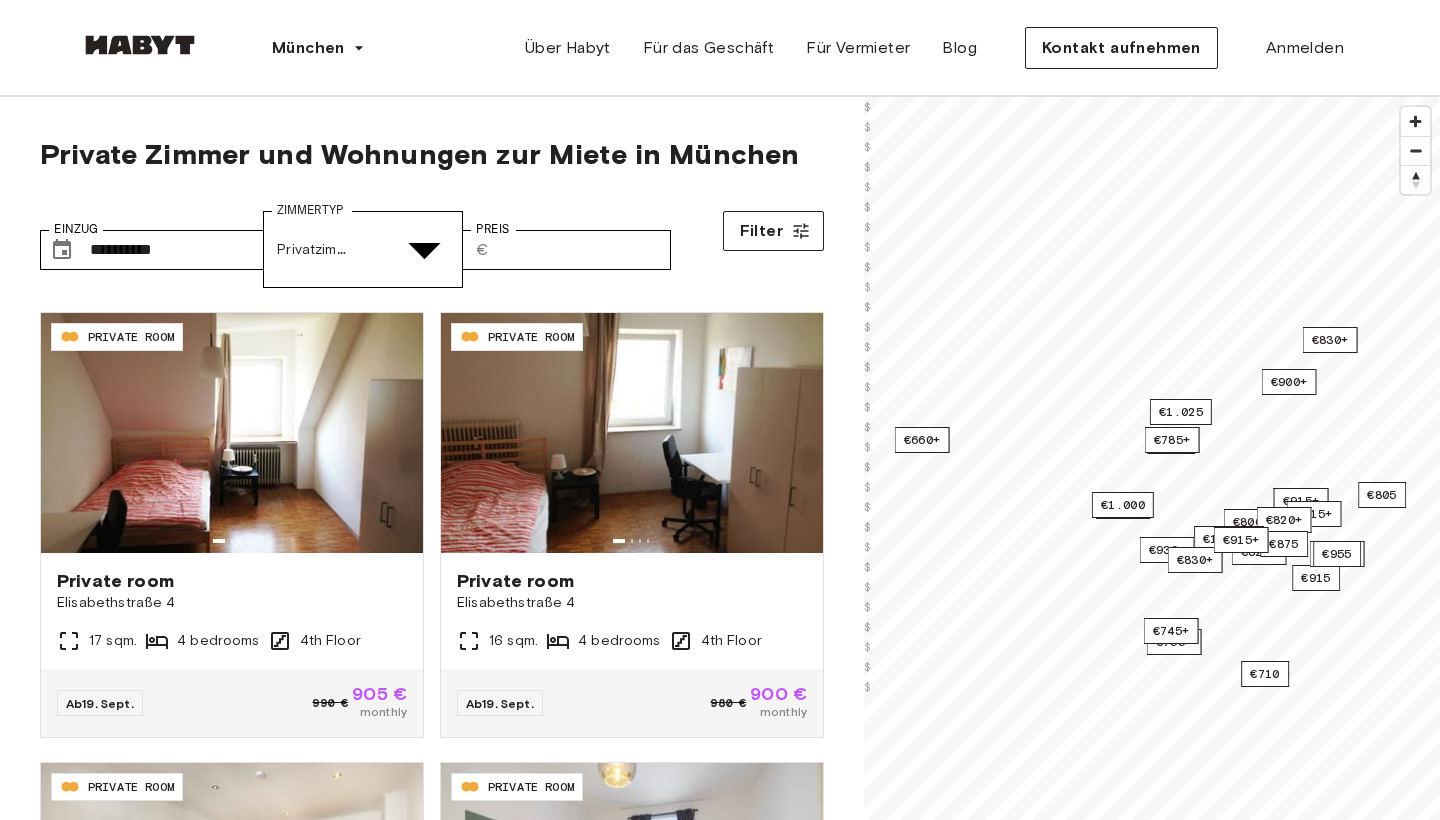 click at bounding box center [52, 5299] 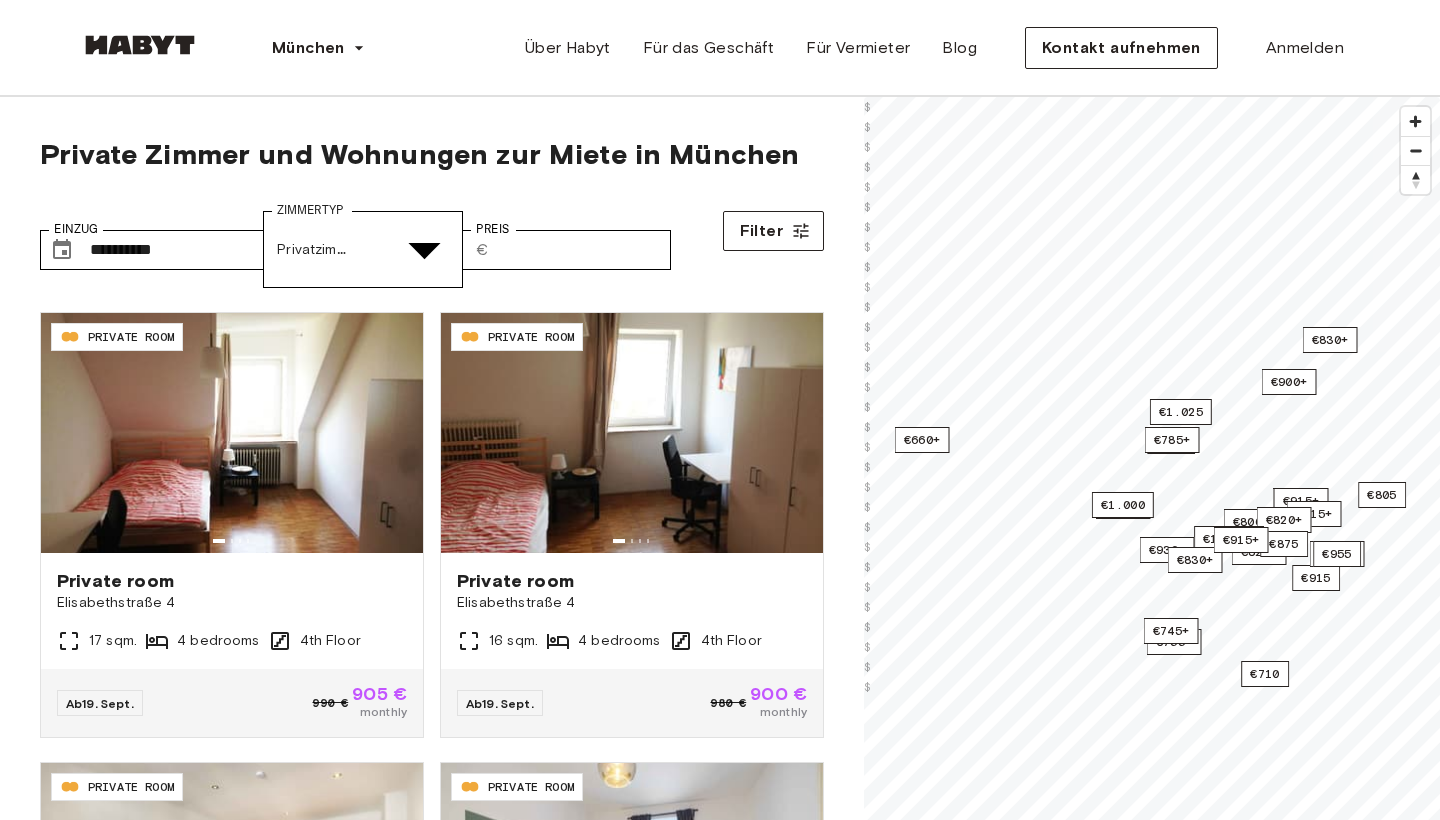 click at bounding box center (720, 4986) 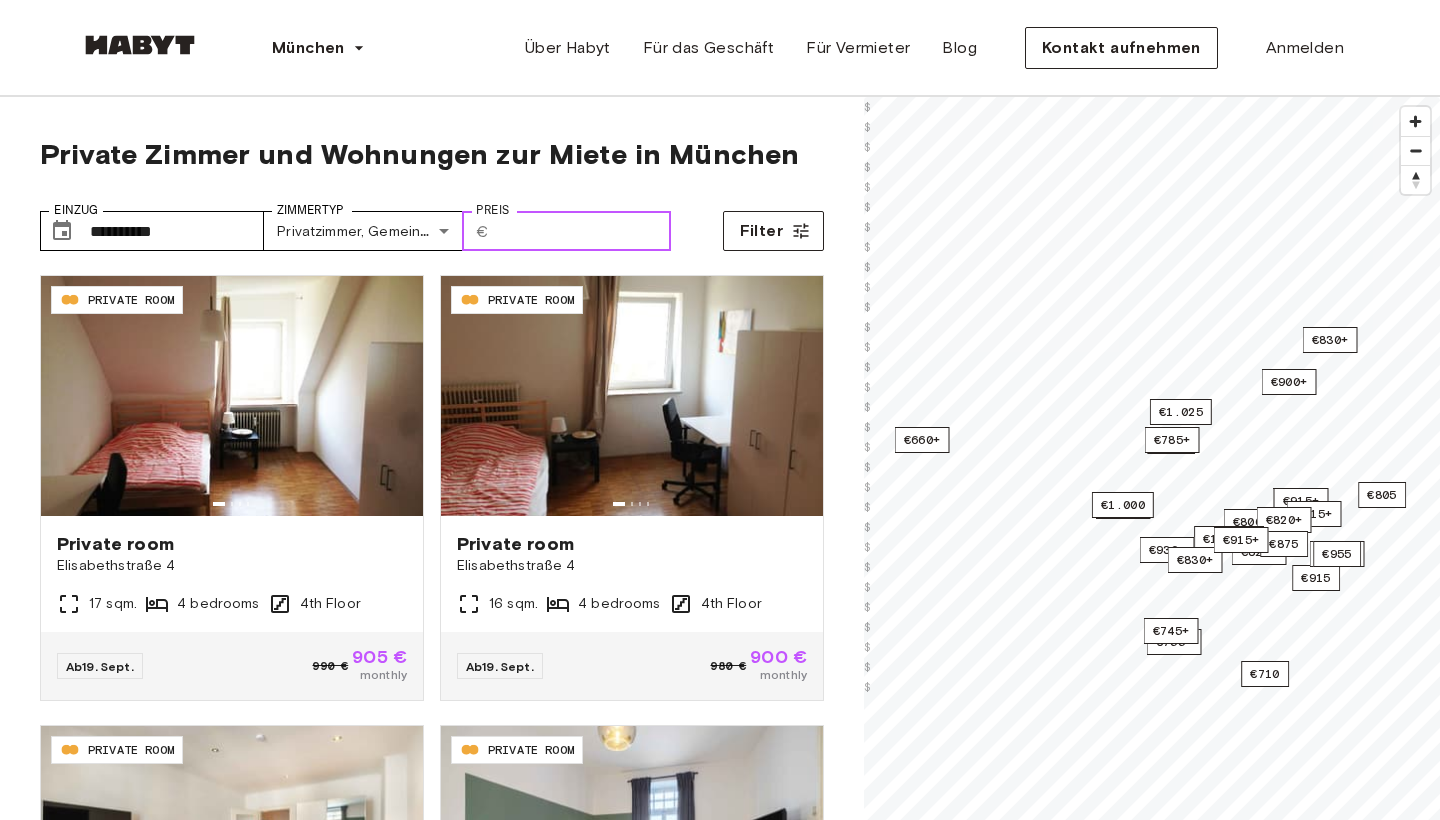 click on "Preis" at bounding box center [584, 231] 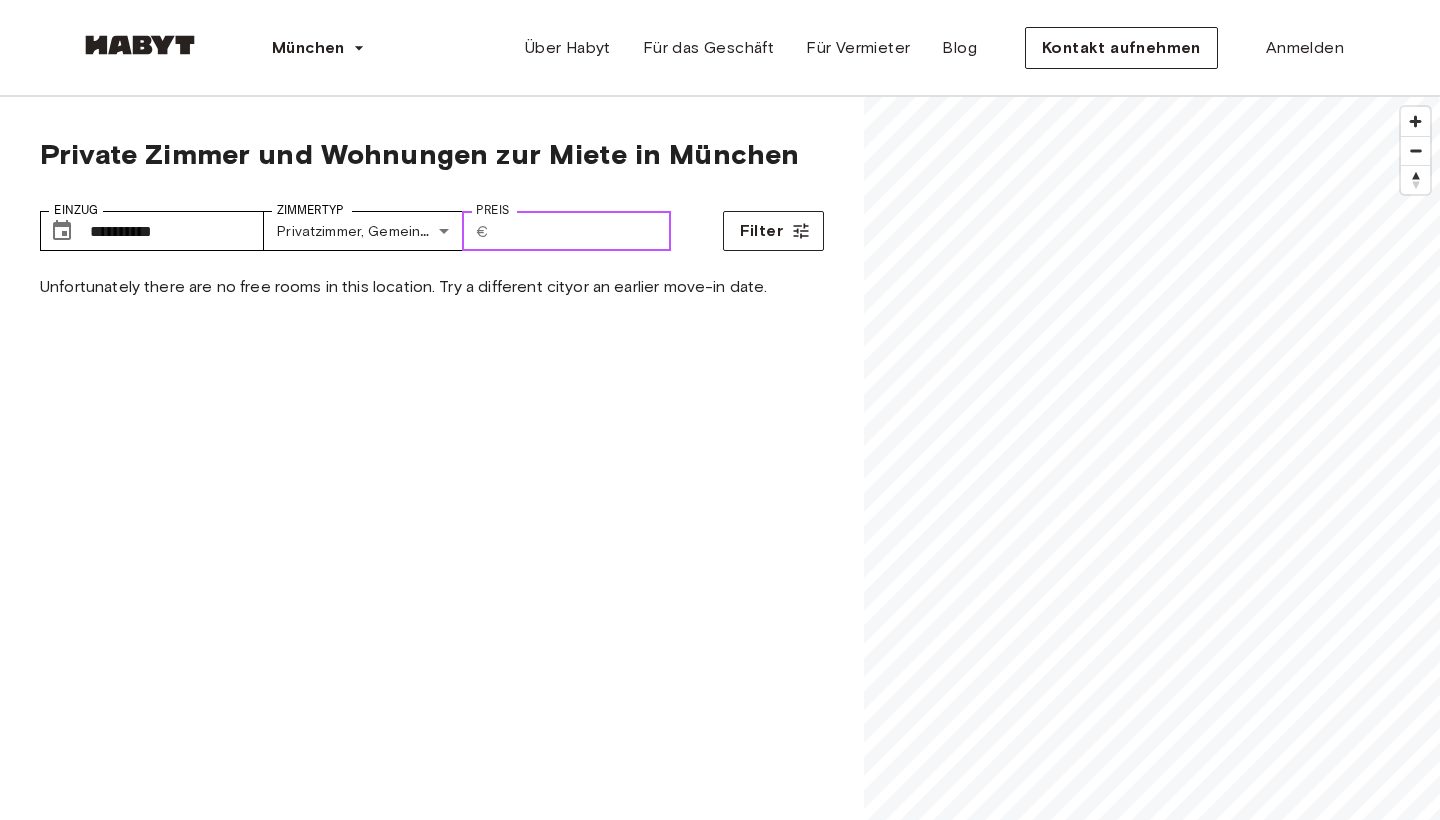 type on "*" 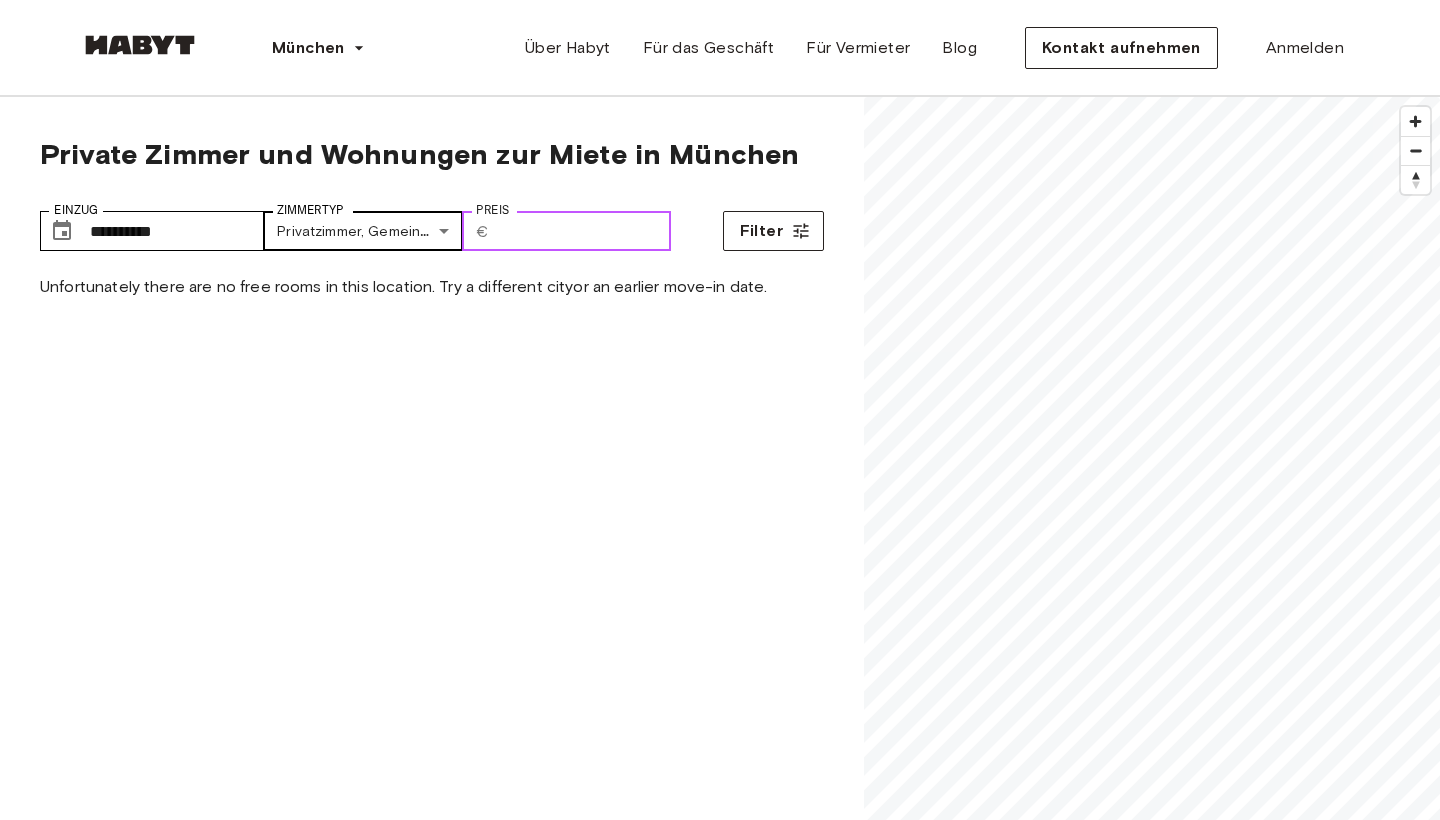 type on "***" 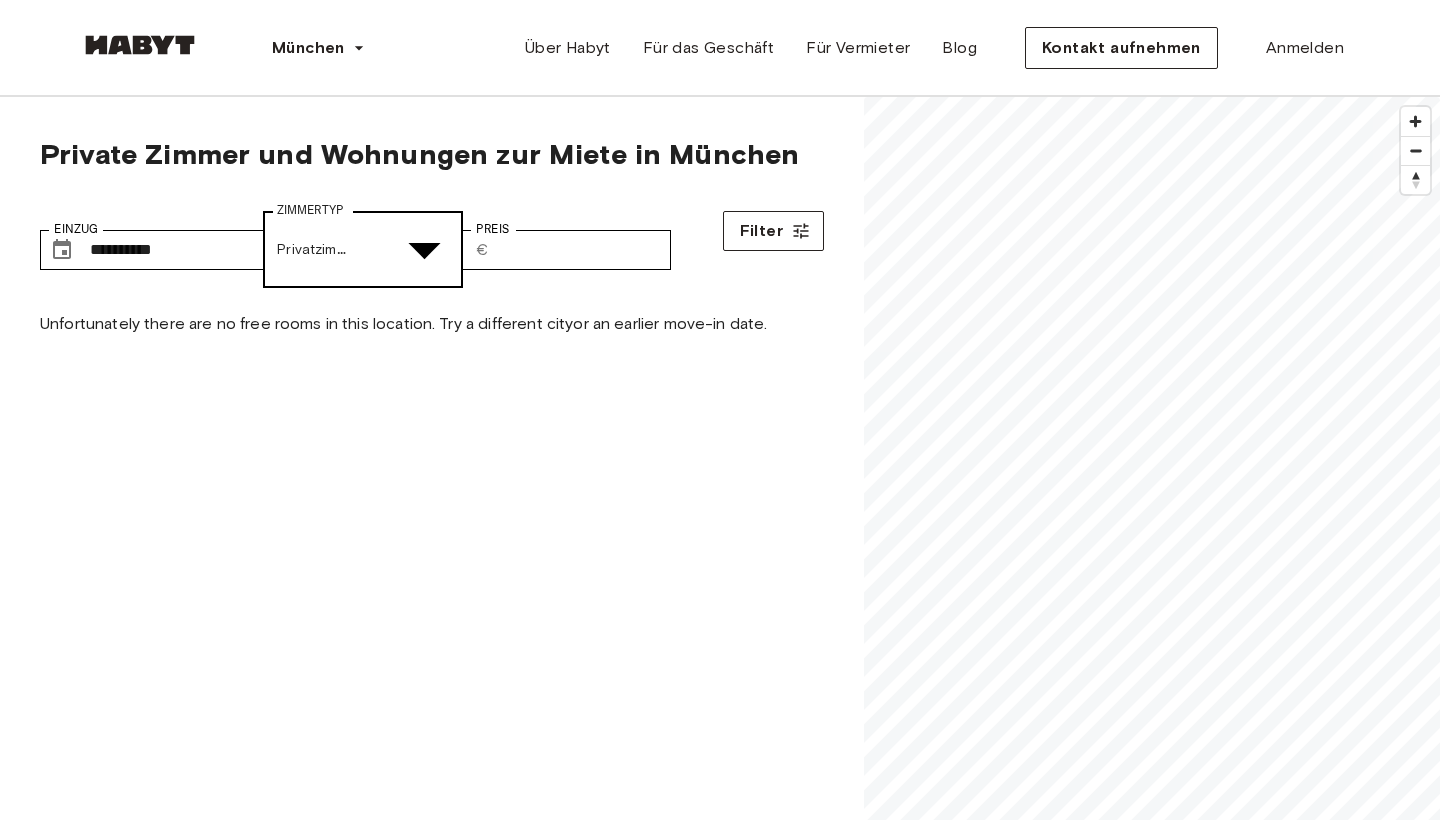 click on "**********" at bounding box center (720, 2679) 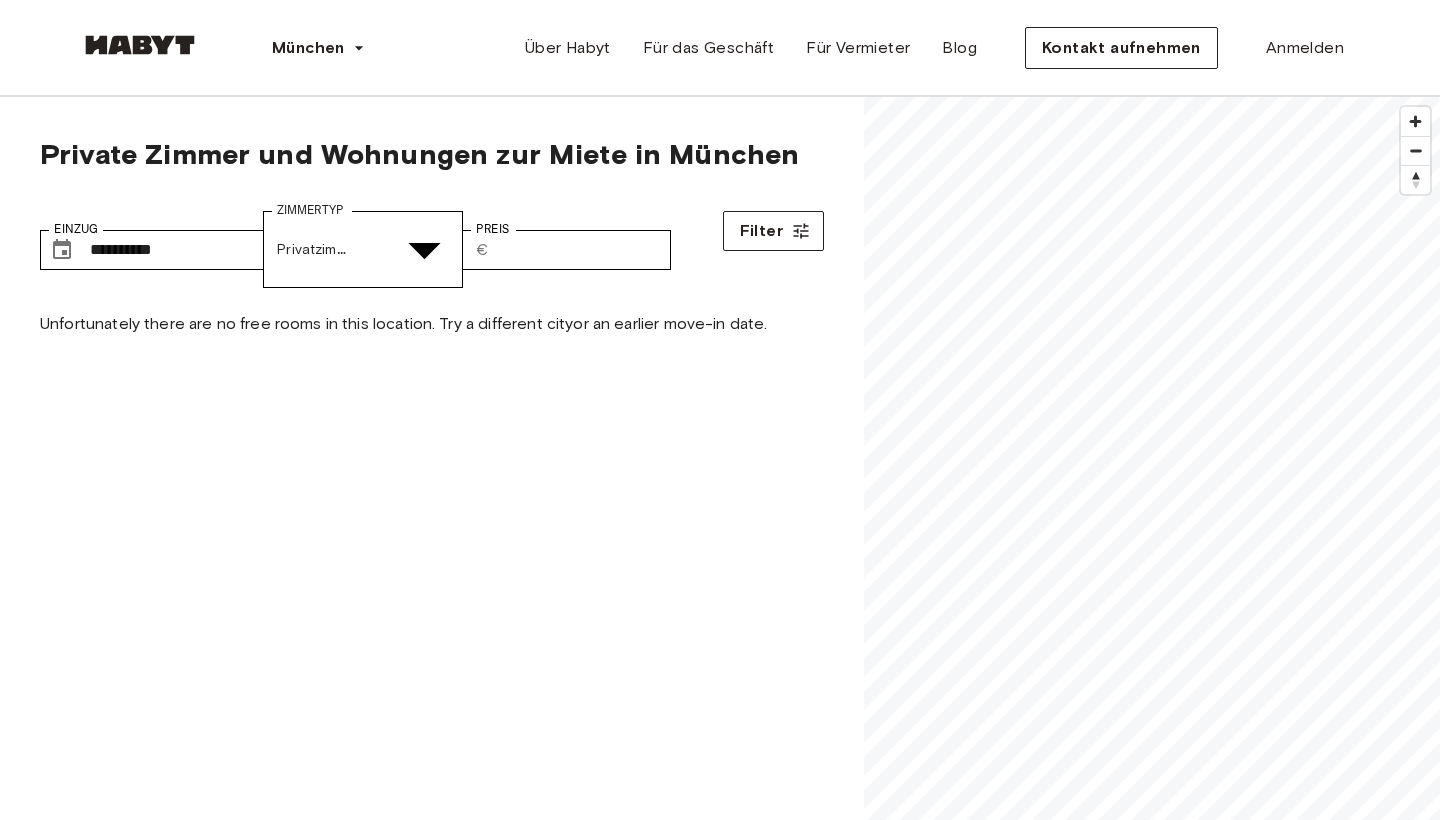 click on "Privatzimmer" at bounding box center [740, 5061] 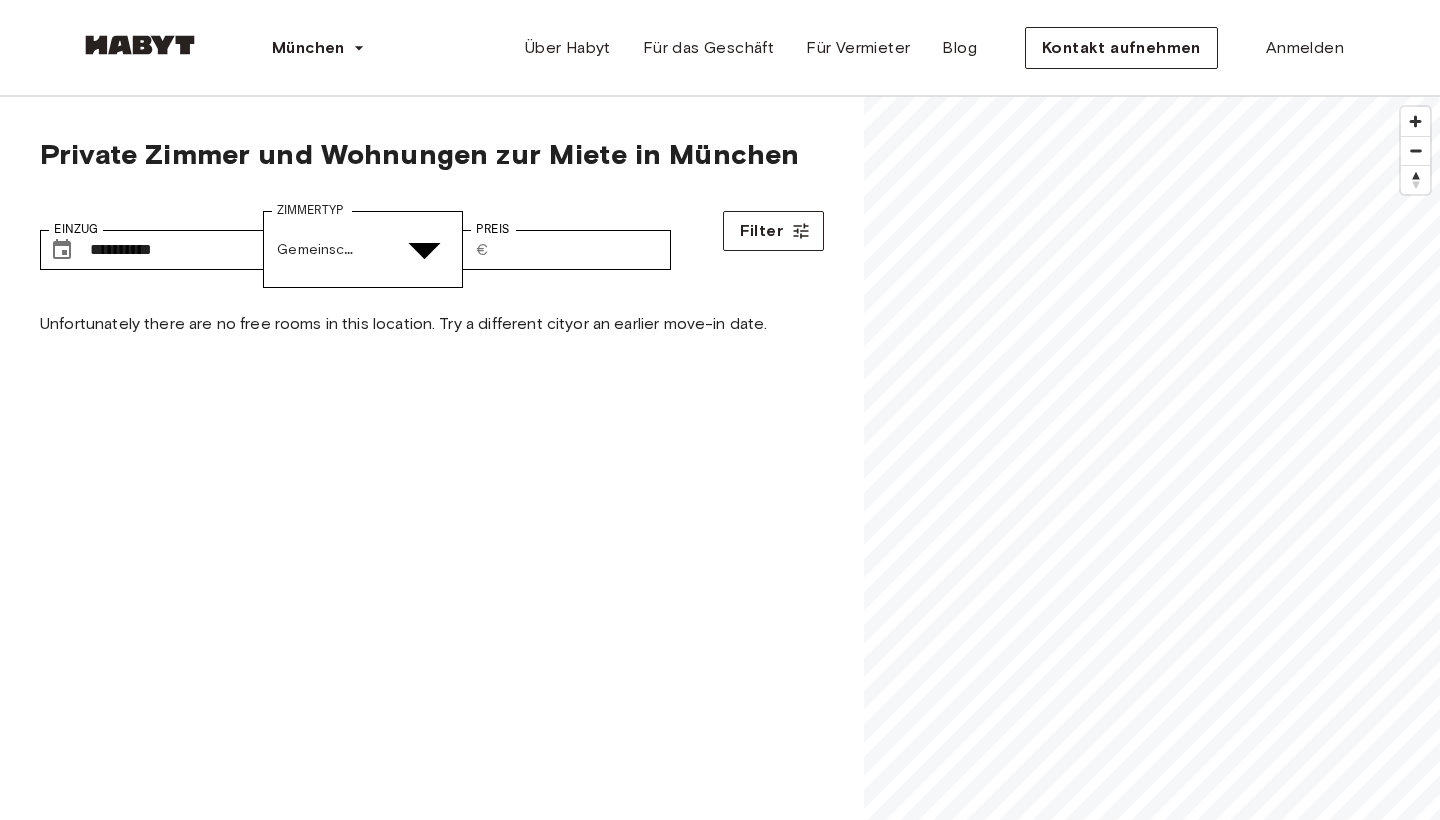 click on "Gemeinschaftszimmer" at bounding box center (740, 5172) 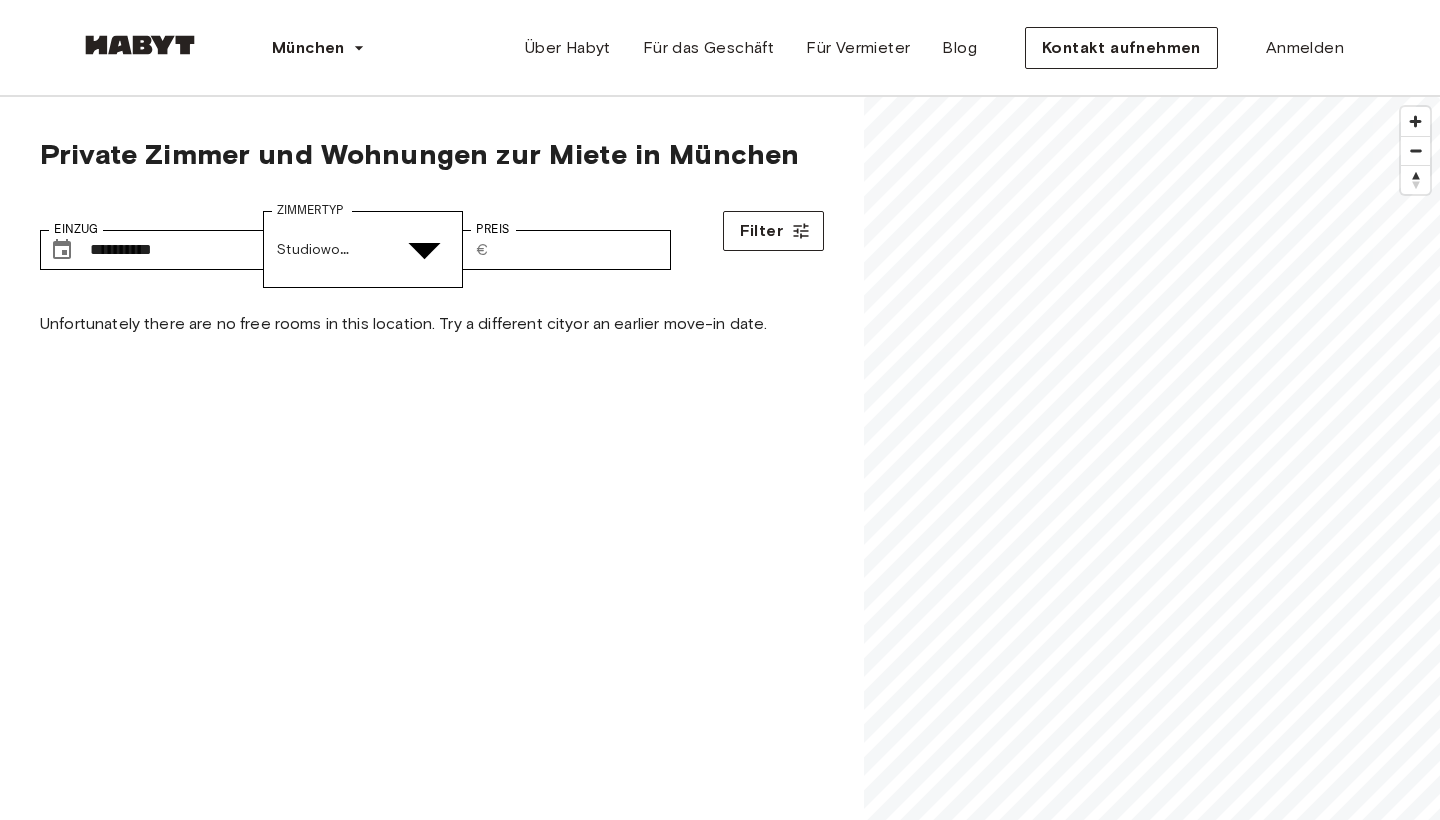 click at bounding box center [720, 4986] 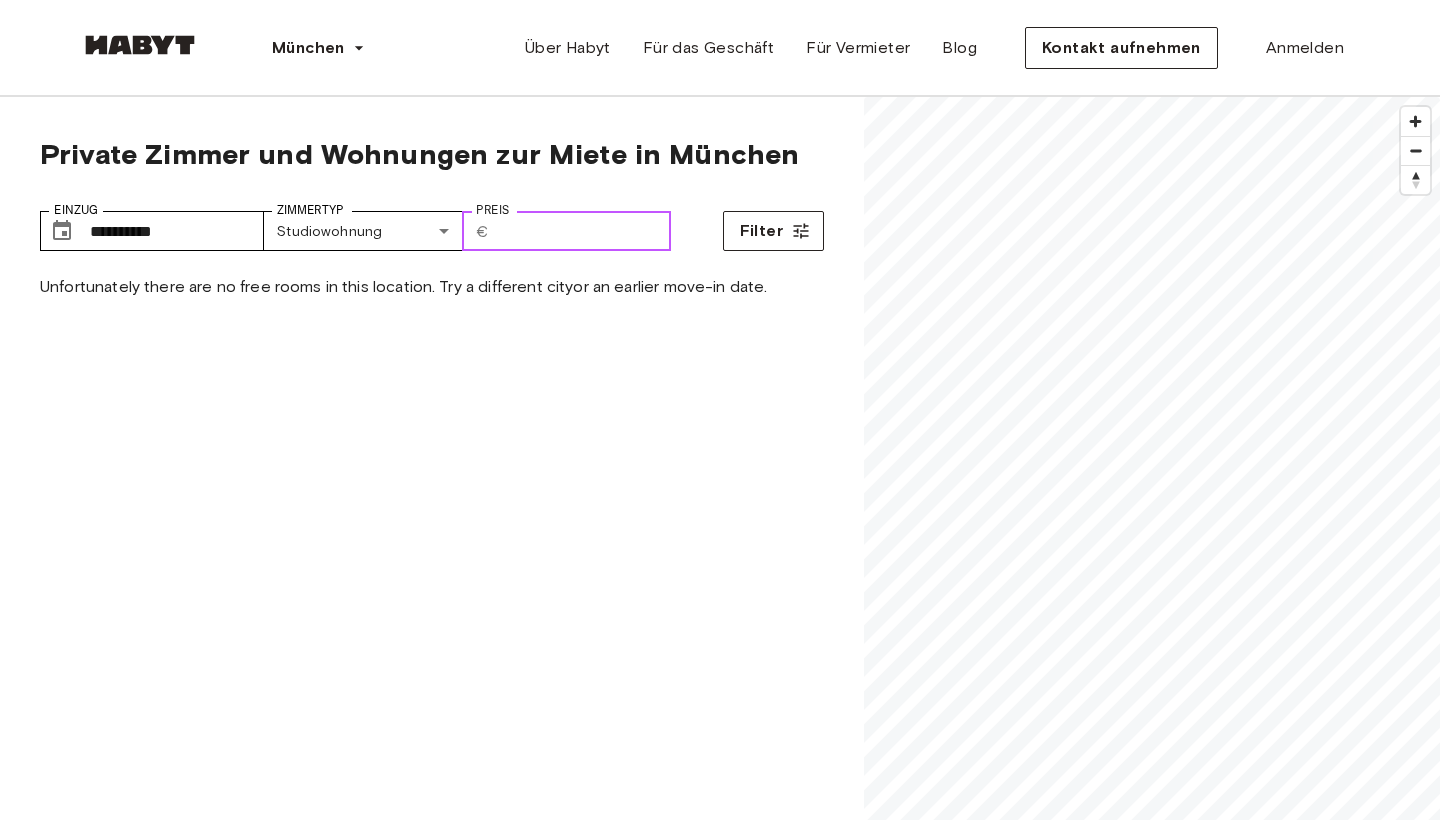 click on "***" at bounding box center (584, 231) 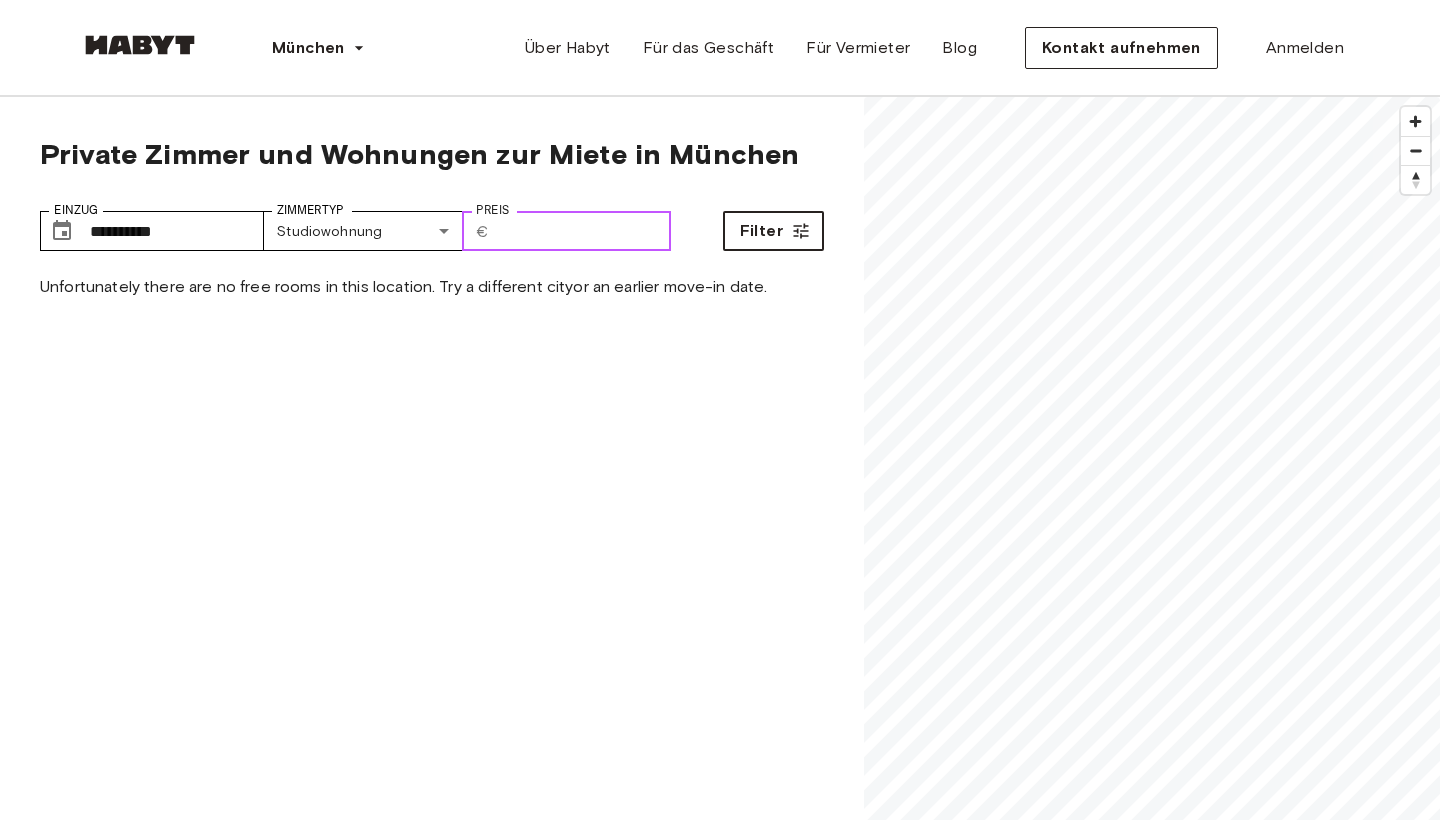 type on "****" 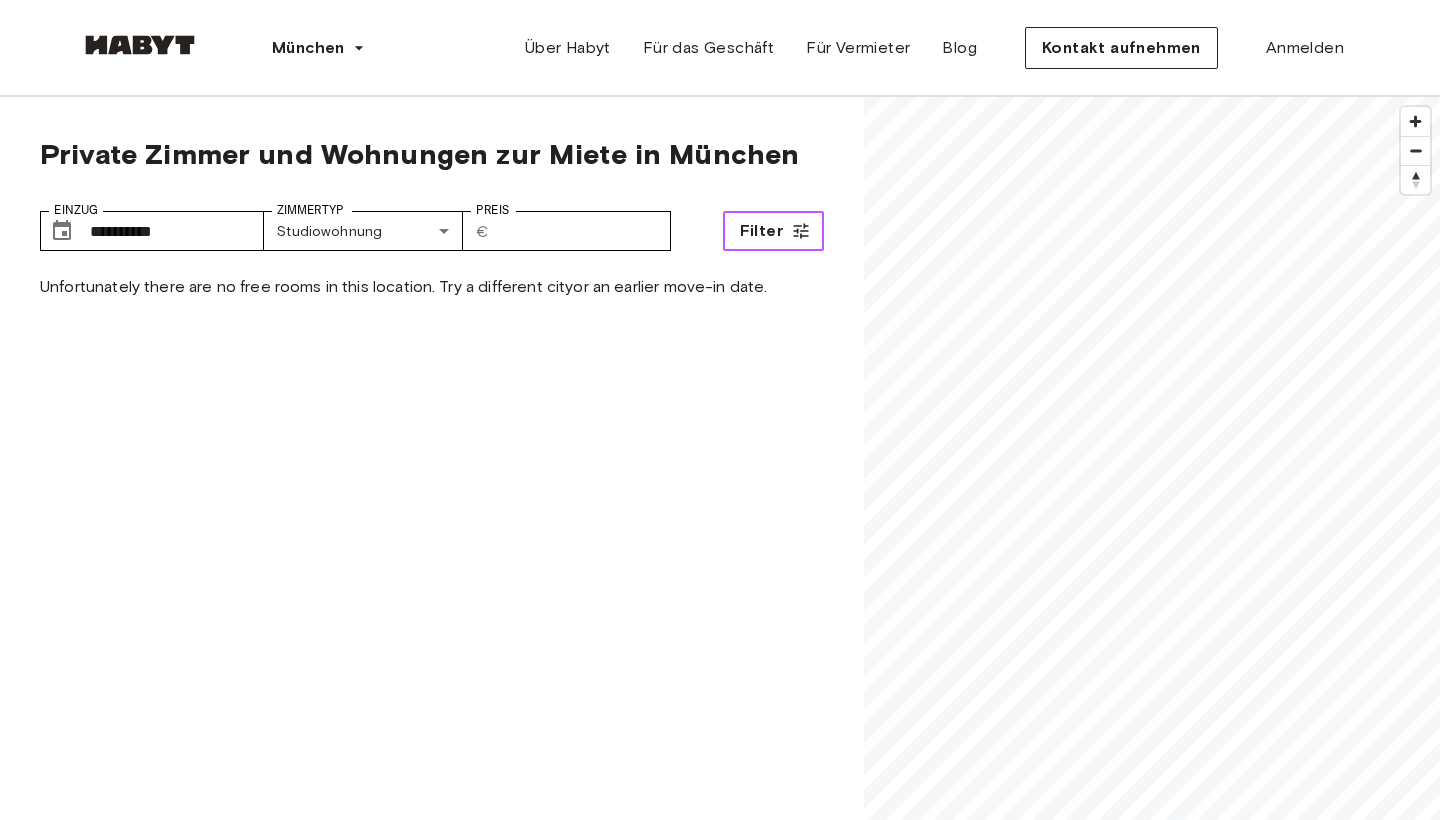 click on "Filter" at bounding box center (773, 231) 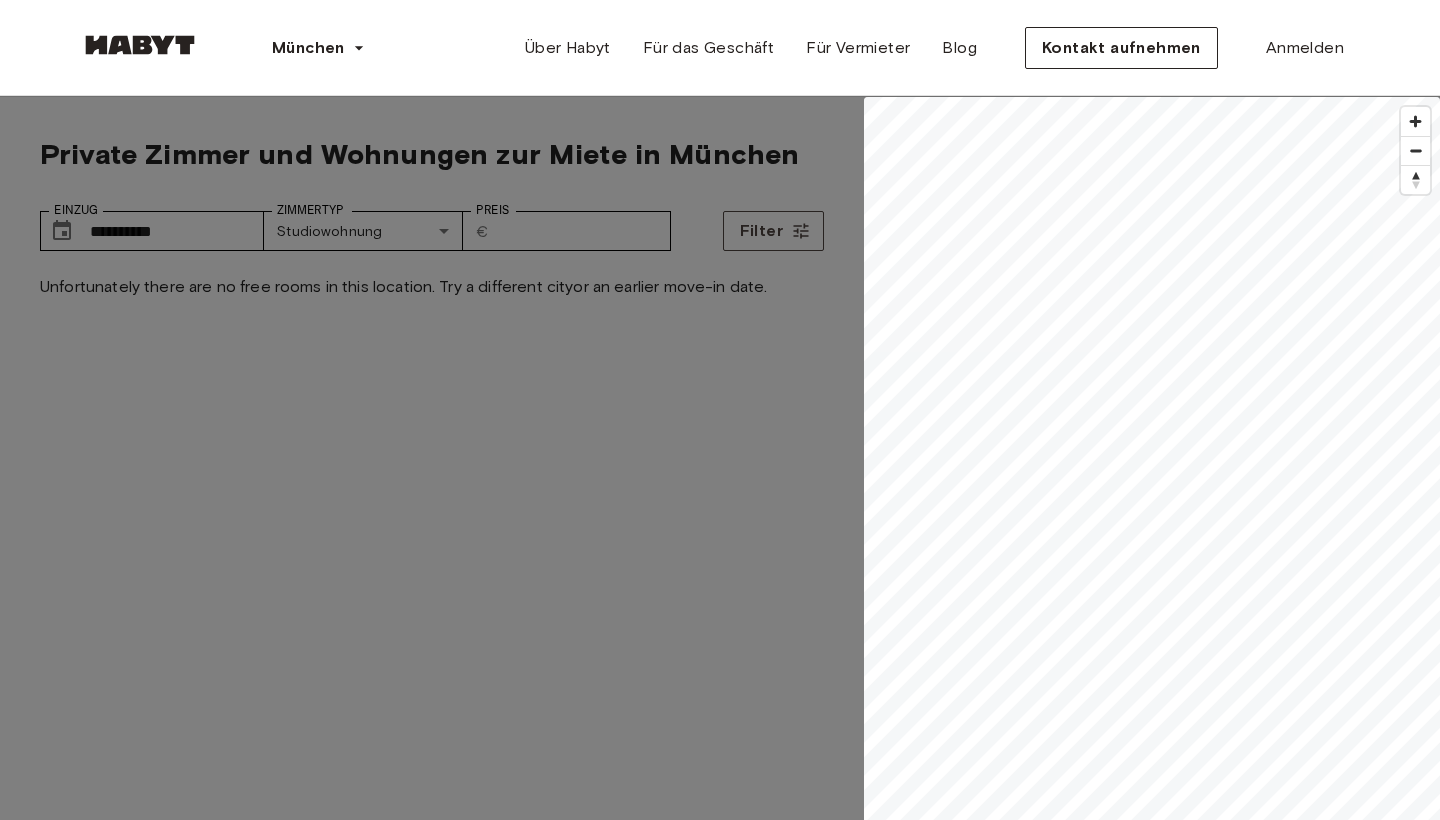 click on "Gemeinschaftszimmer" at bounding box center (82, 5110) 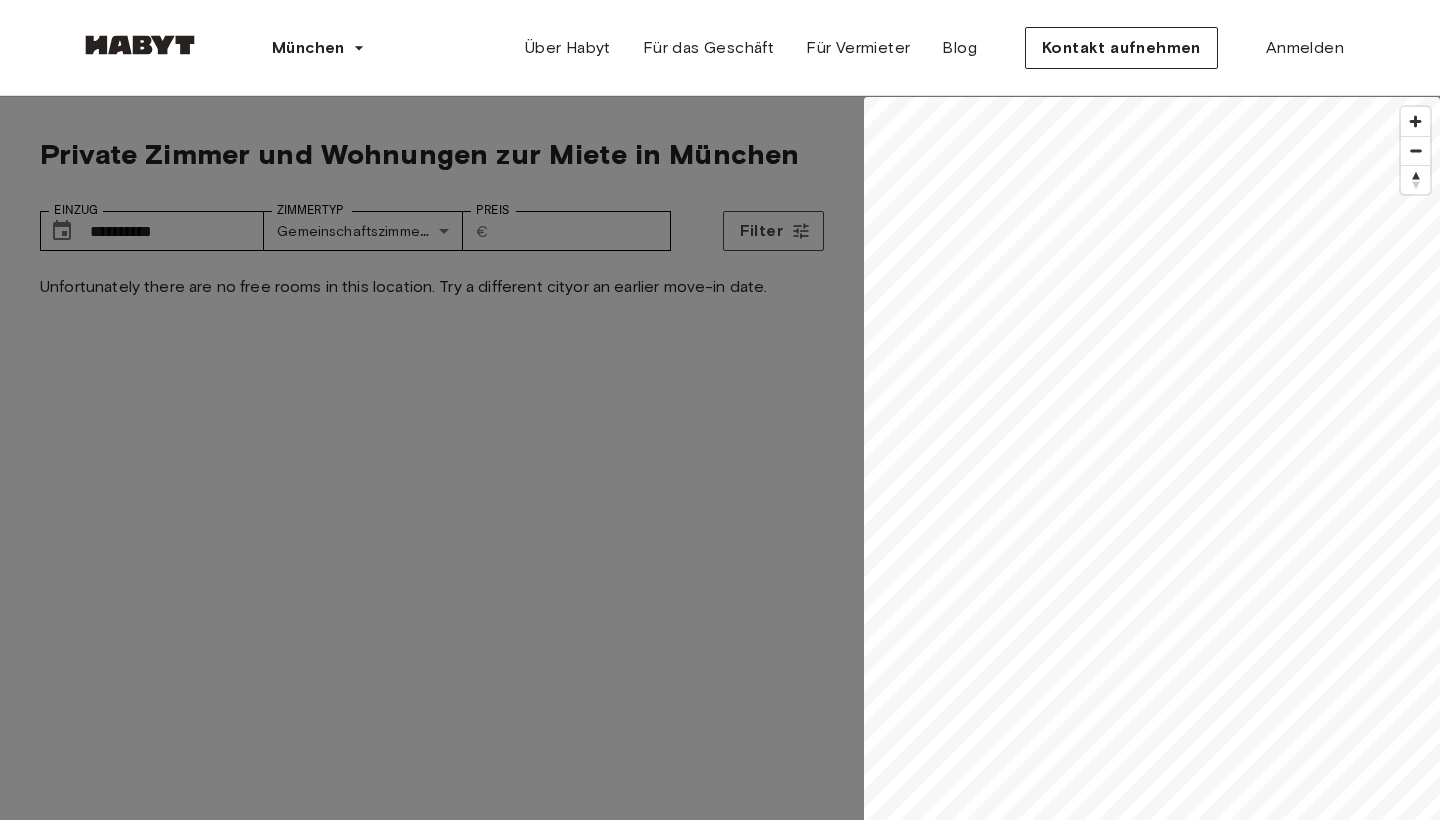 click on "Studiowohnung" at bounding box center (58, 5254) 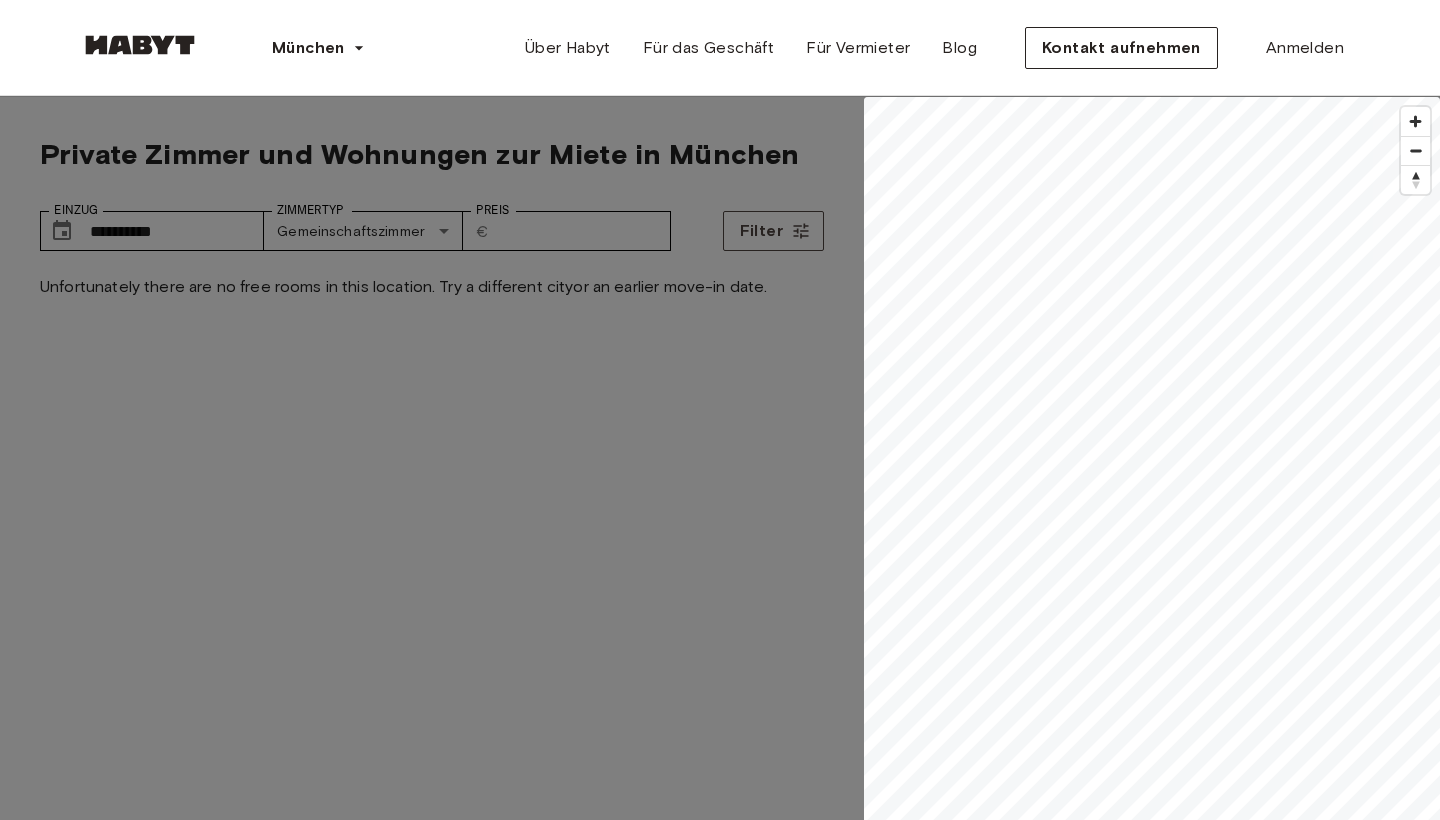 click on "Privatzimmer" at bounding box center [47, 5158] 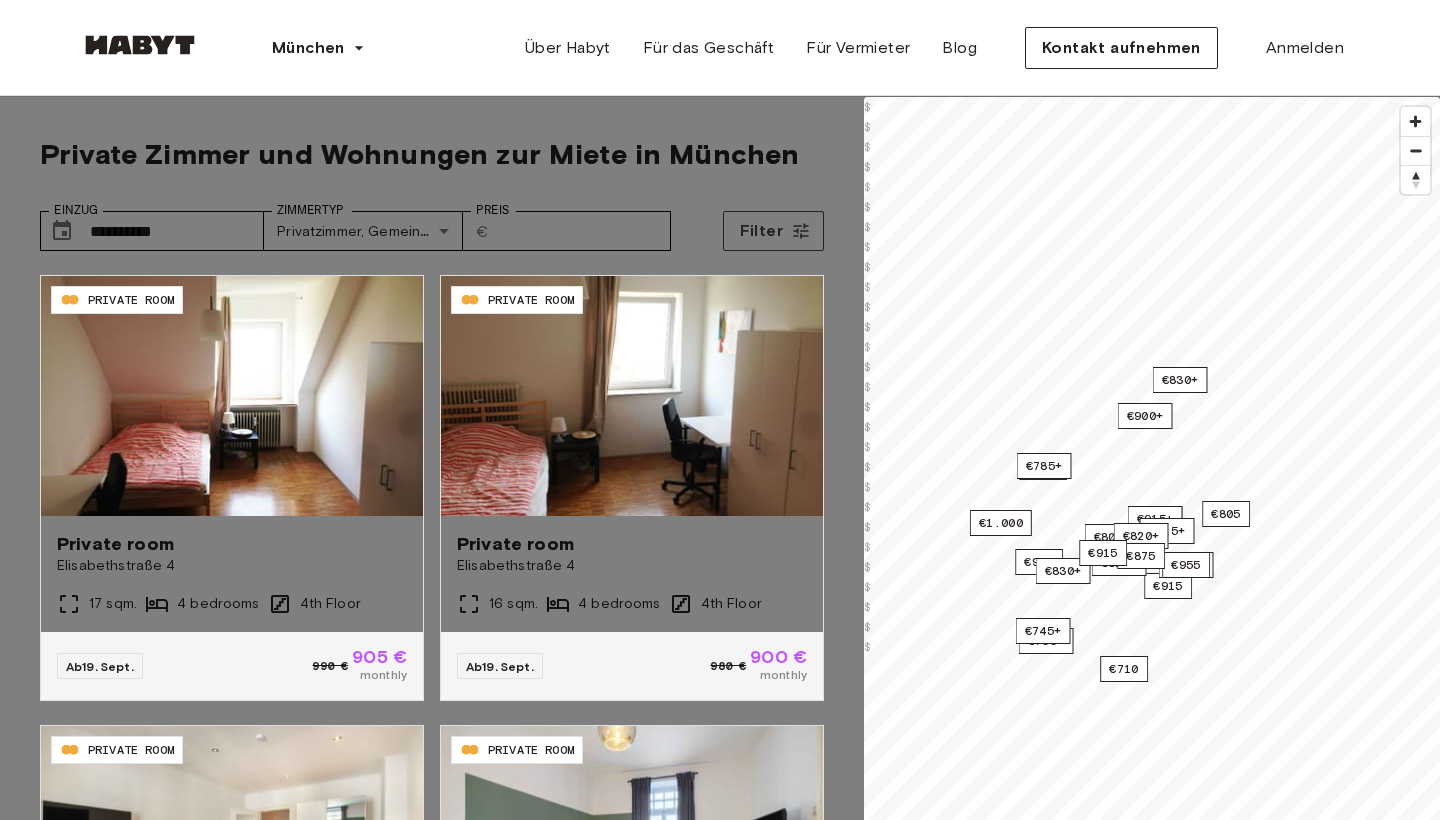 type on "**********" 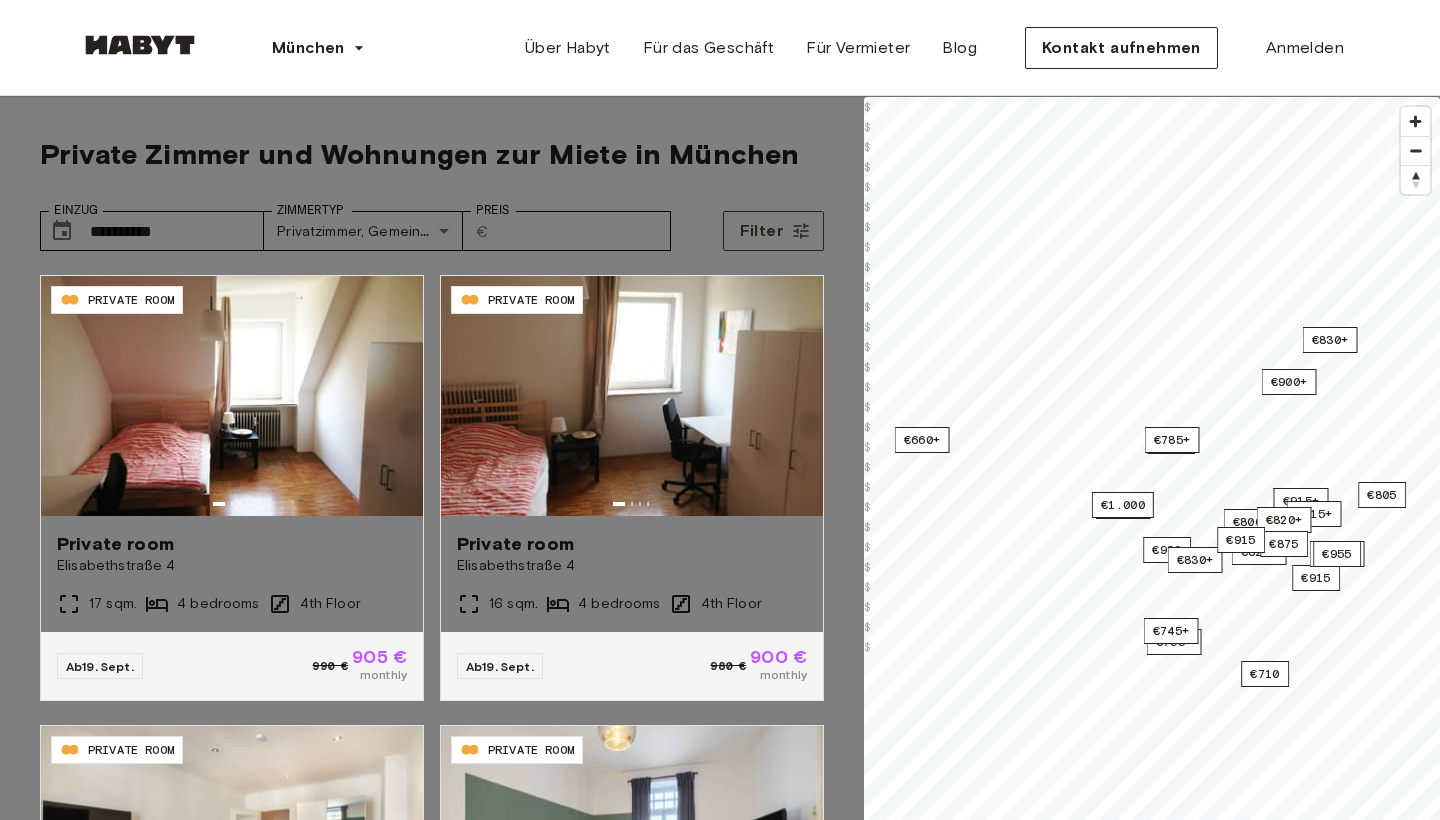 type on "***" 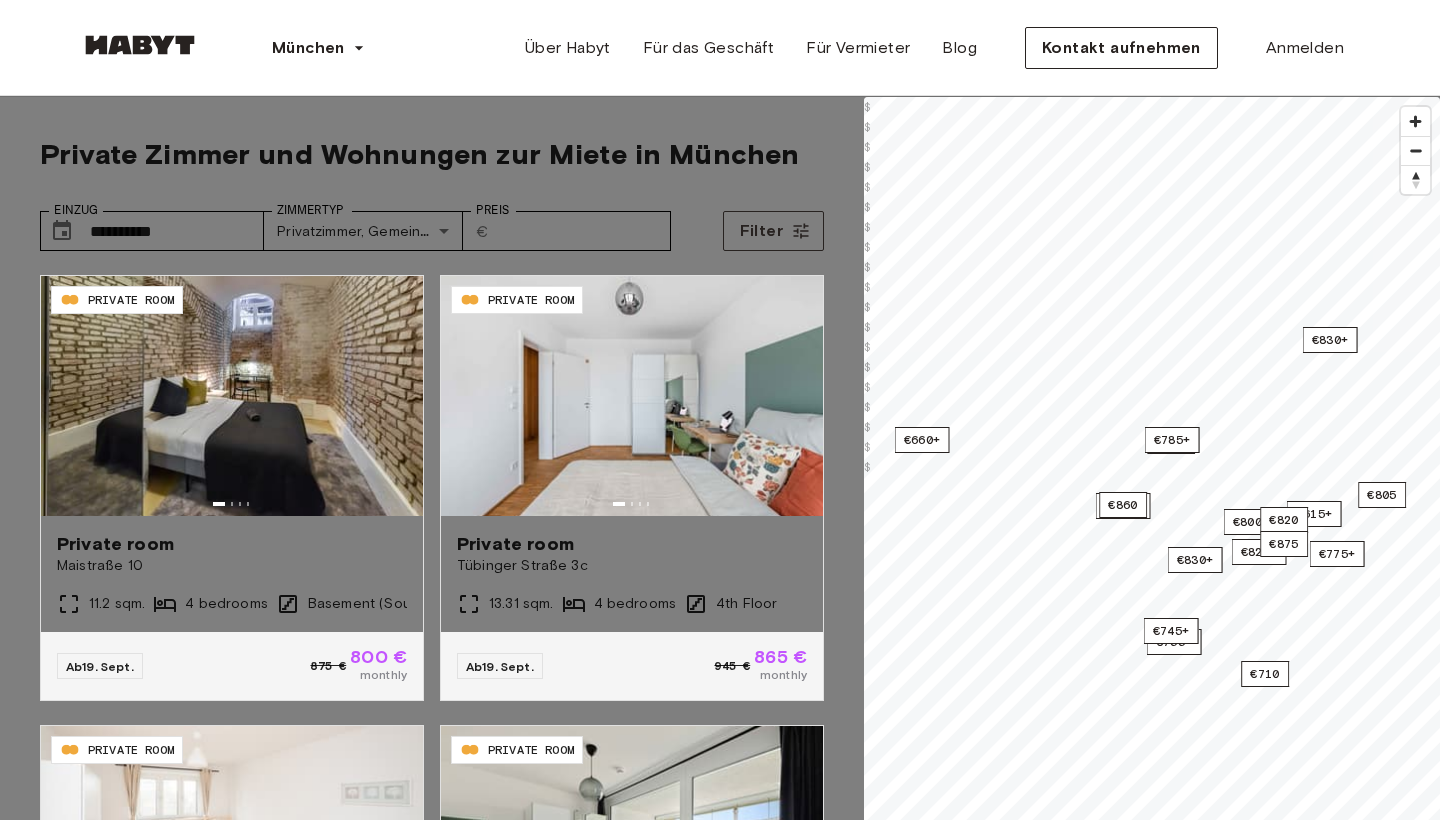 type on "***" 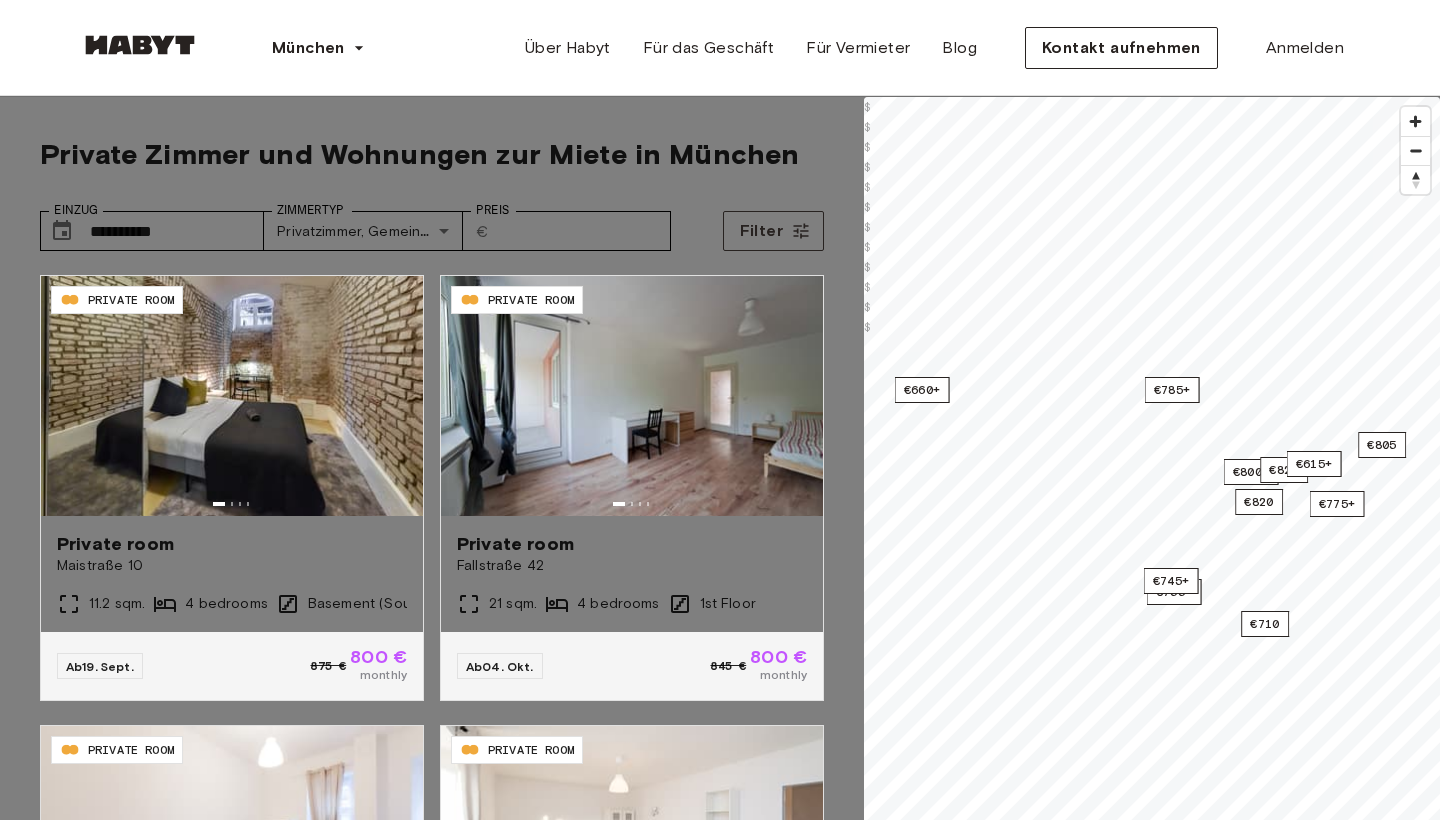 type on "***" 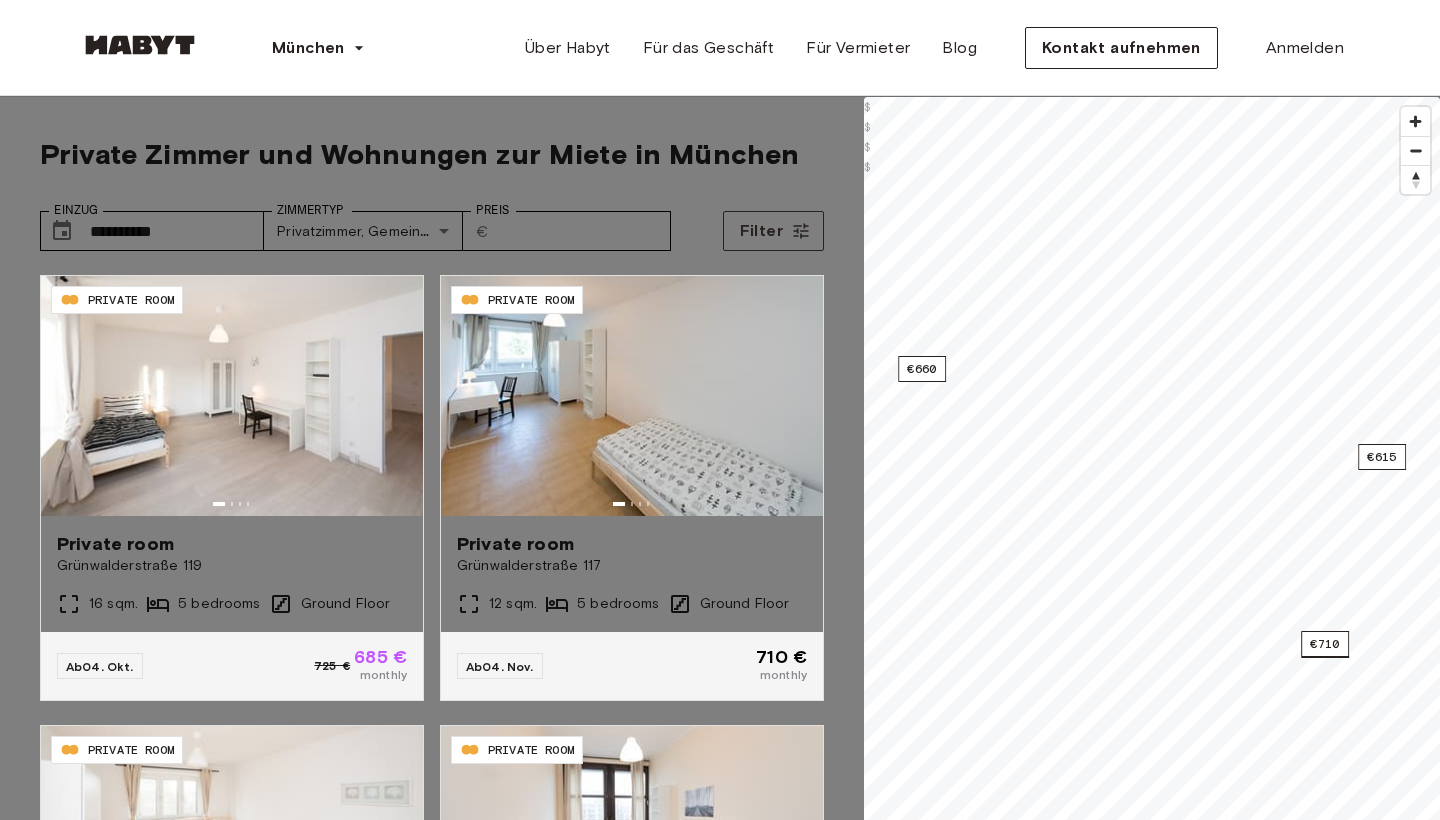type on "***" 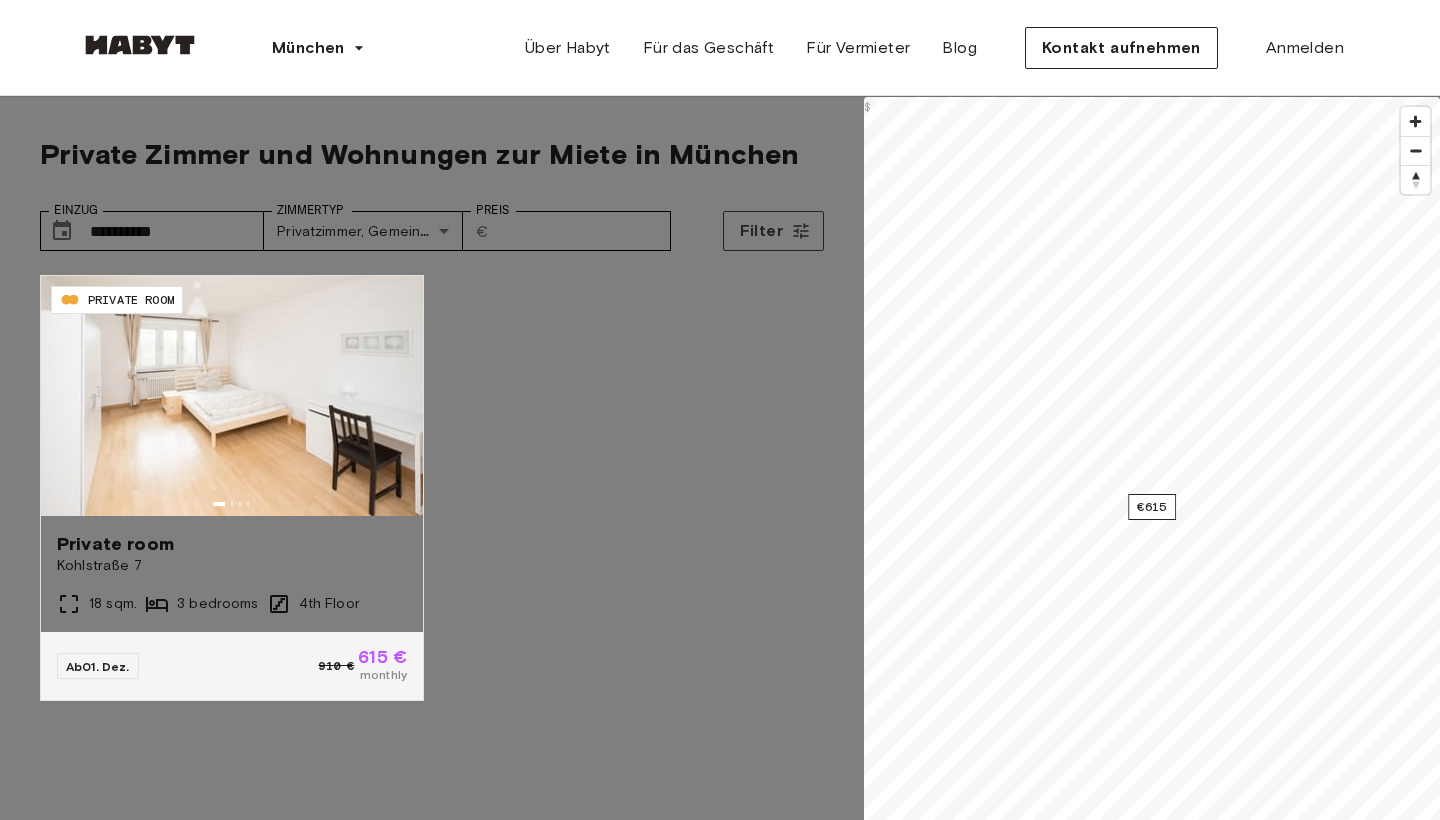 type on "***" 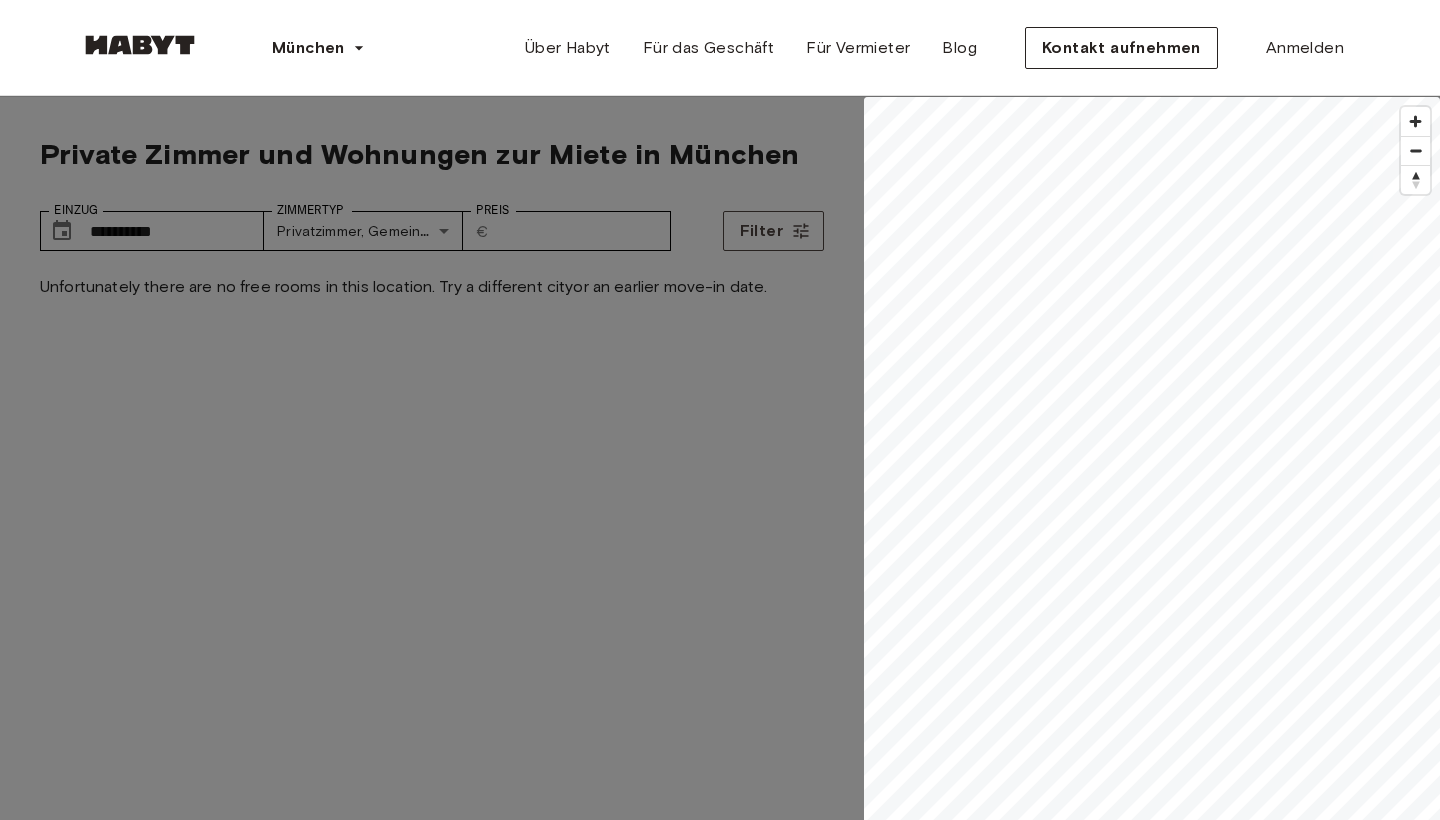 type on "***" 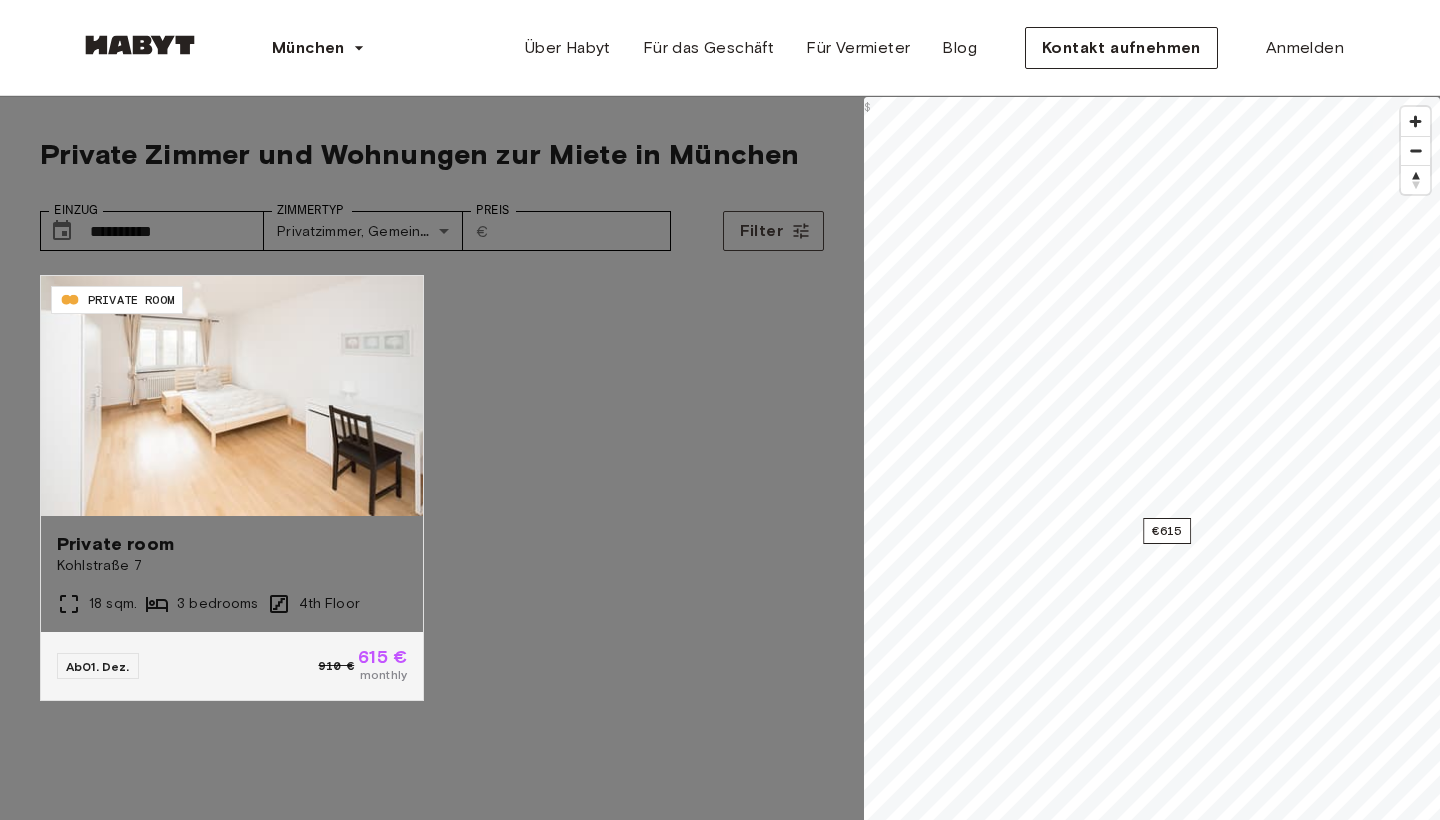 type on "***" 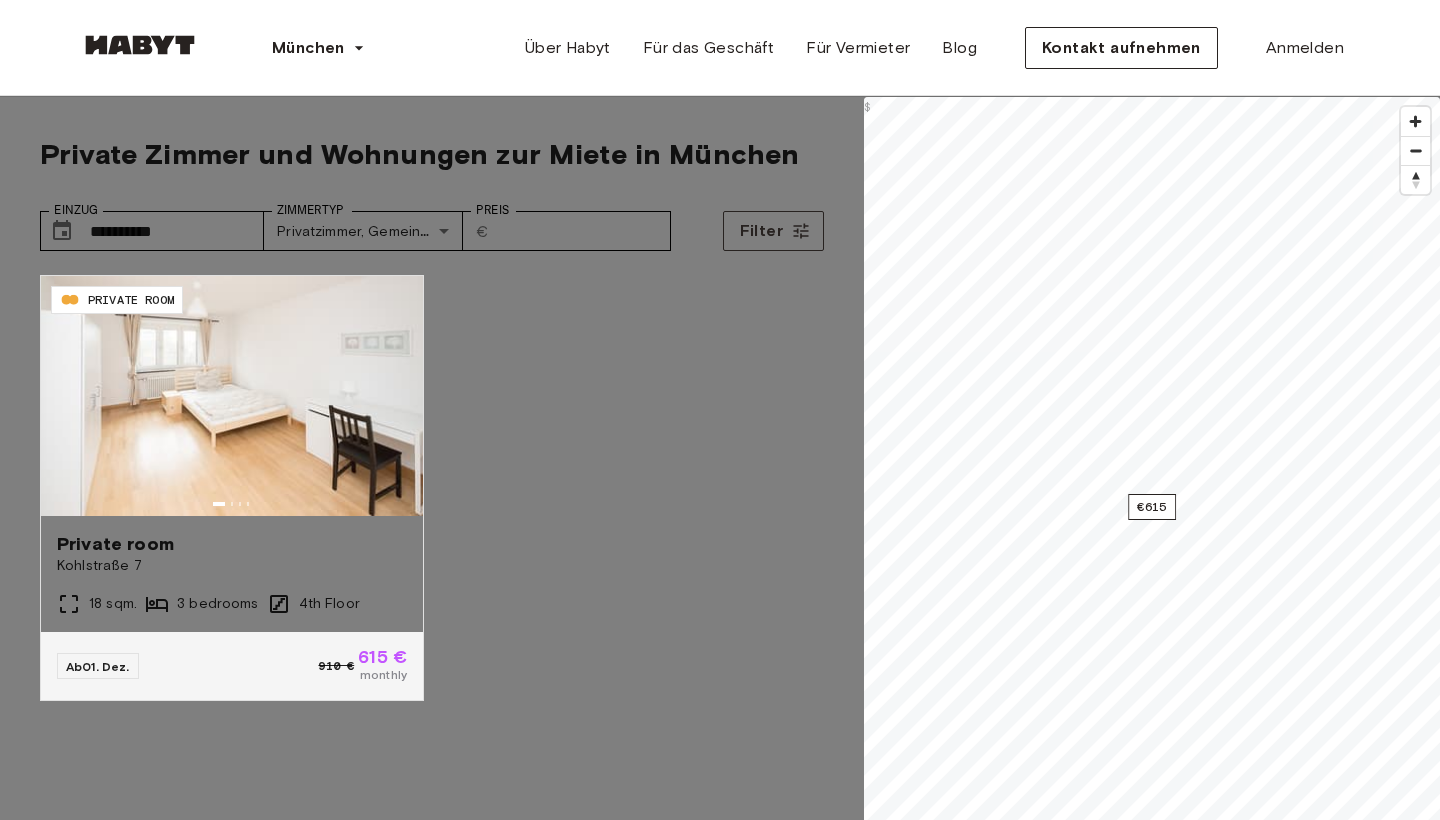 click on "Anwenden" at bounding box center [199, 6743] 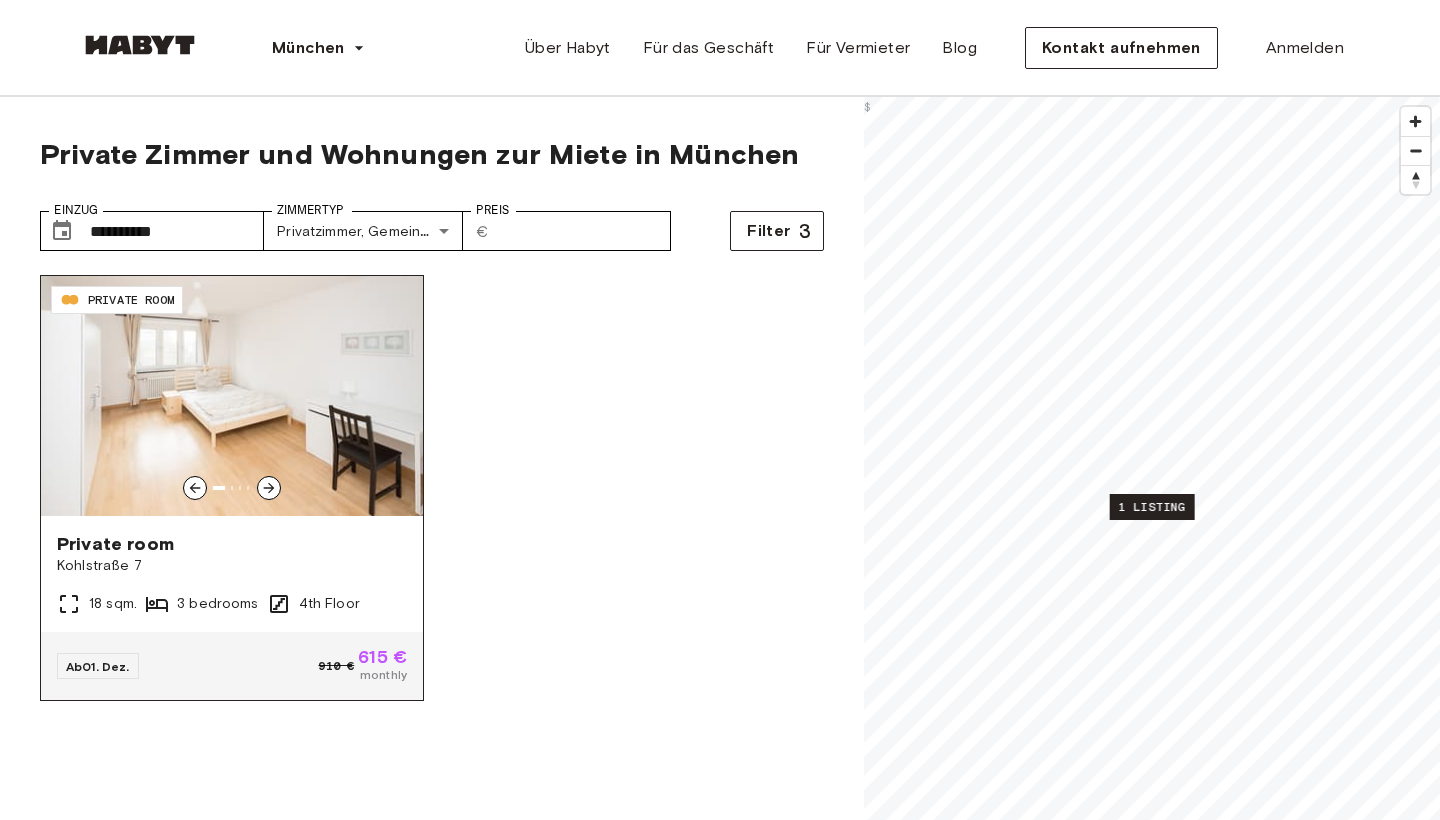 click on "Private room Kohlstraße 7 18 sqm. 3 bedrooms 4th Floor" at bounding box center [232, 574] 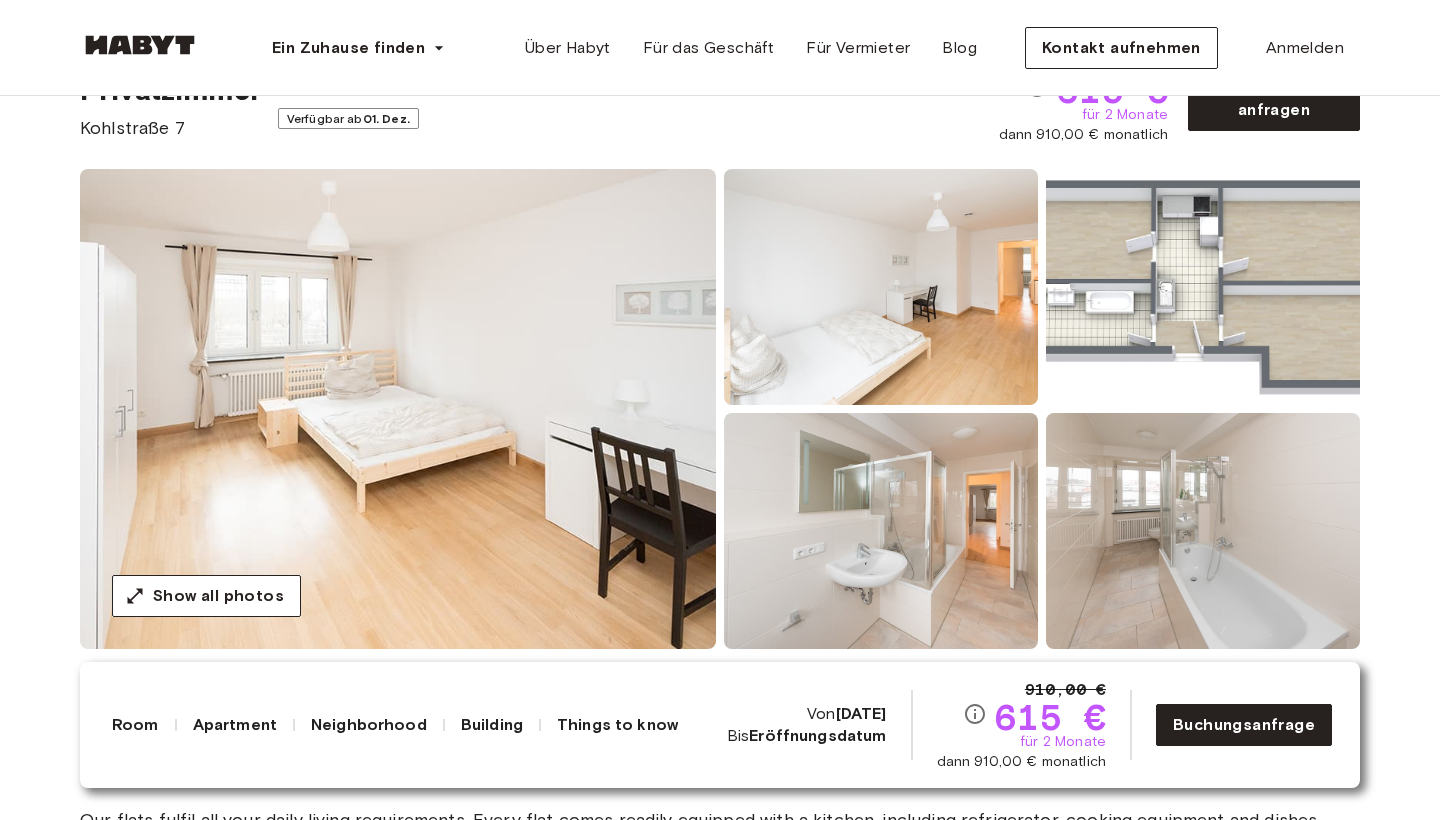 scroll, scrollTop: 0, scrollLeft: 0, axis: both 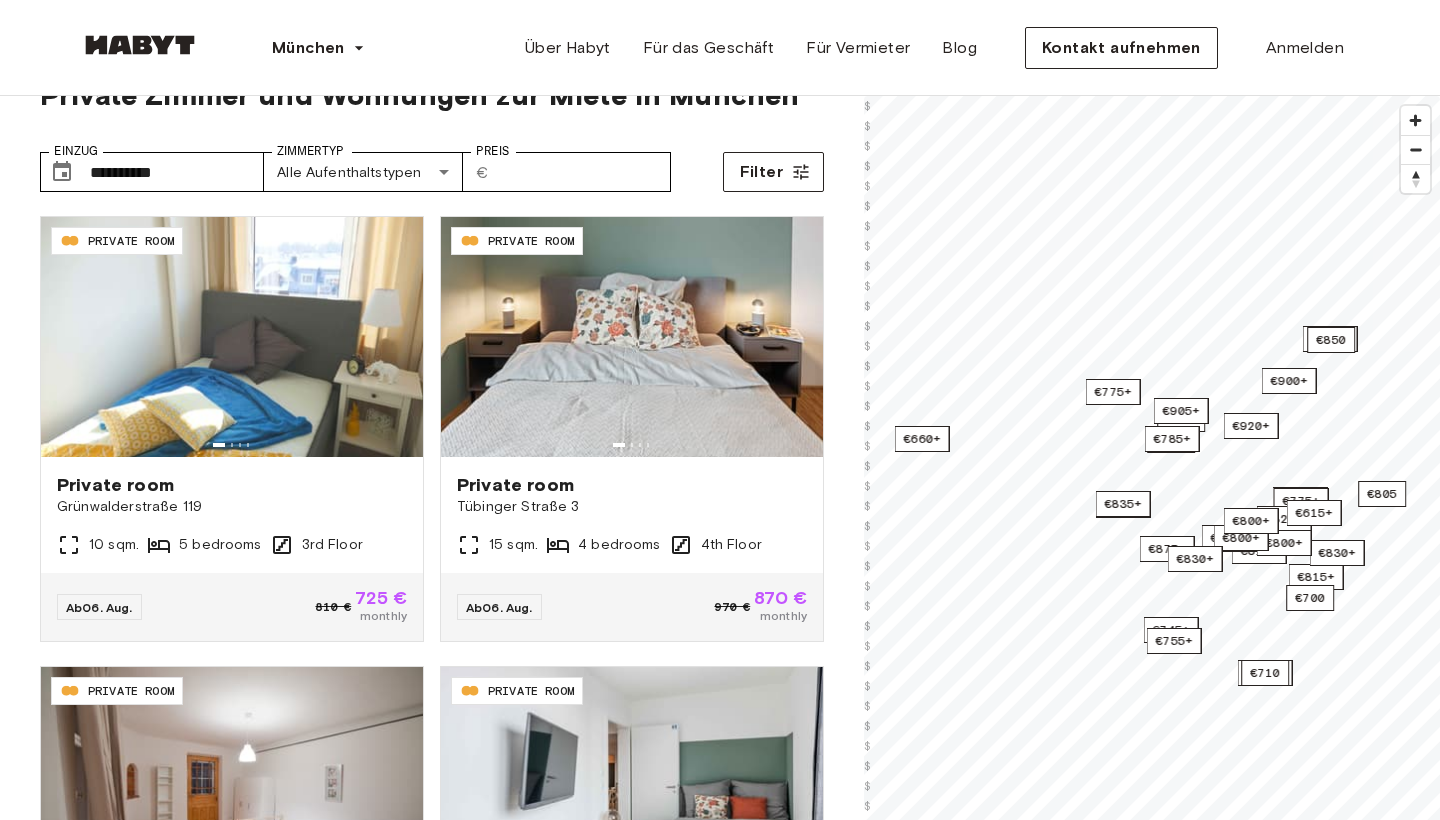 type on "**********" 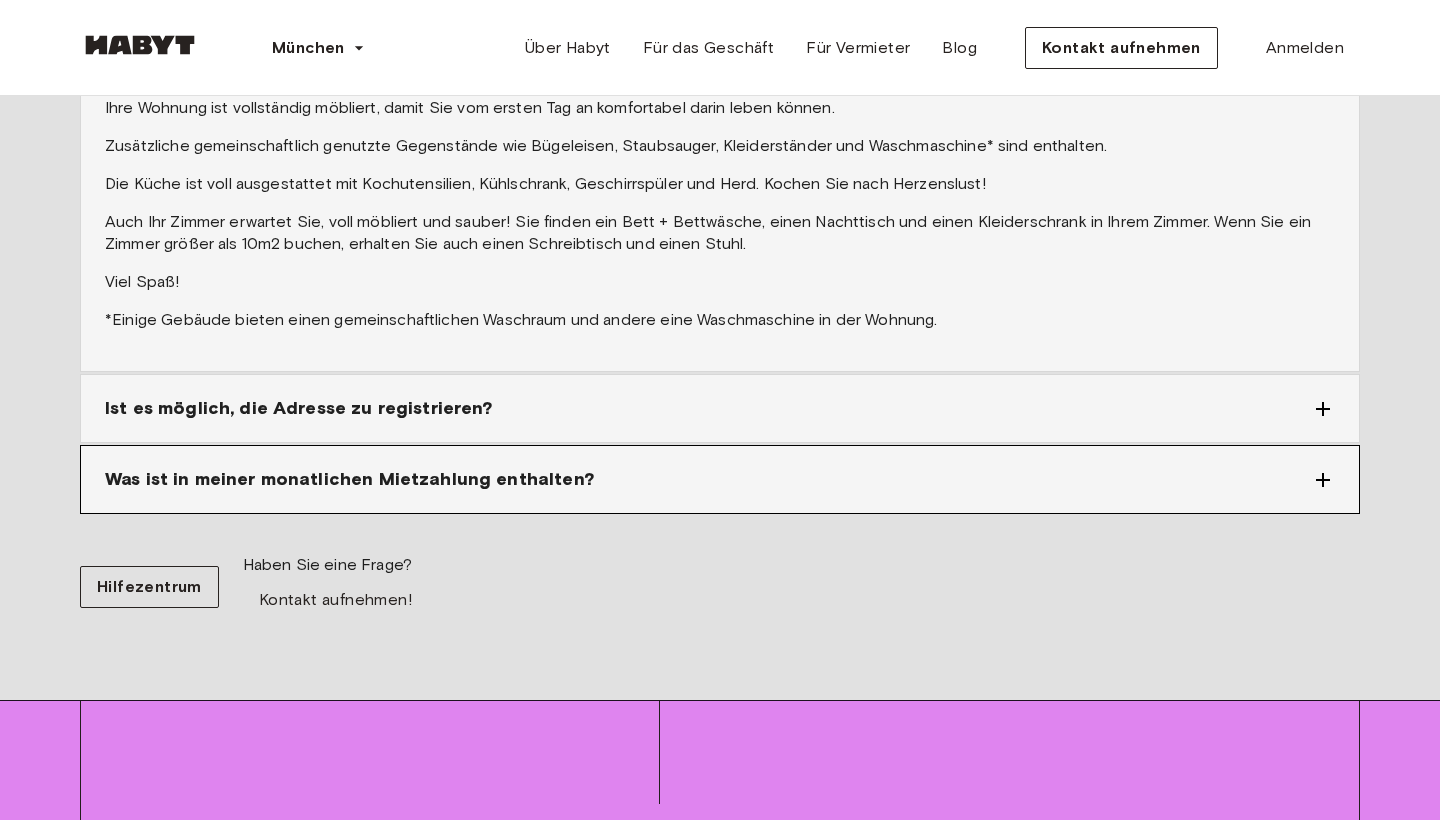 scroll, scrollTop: 2665, scrollLeft: 0, axis: vertical 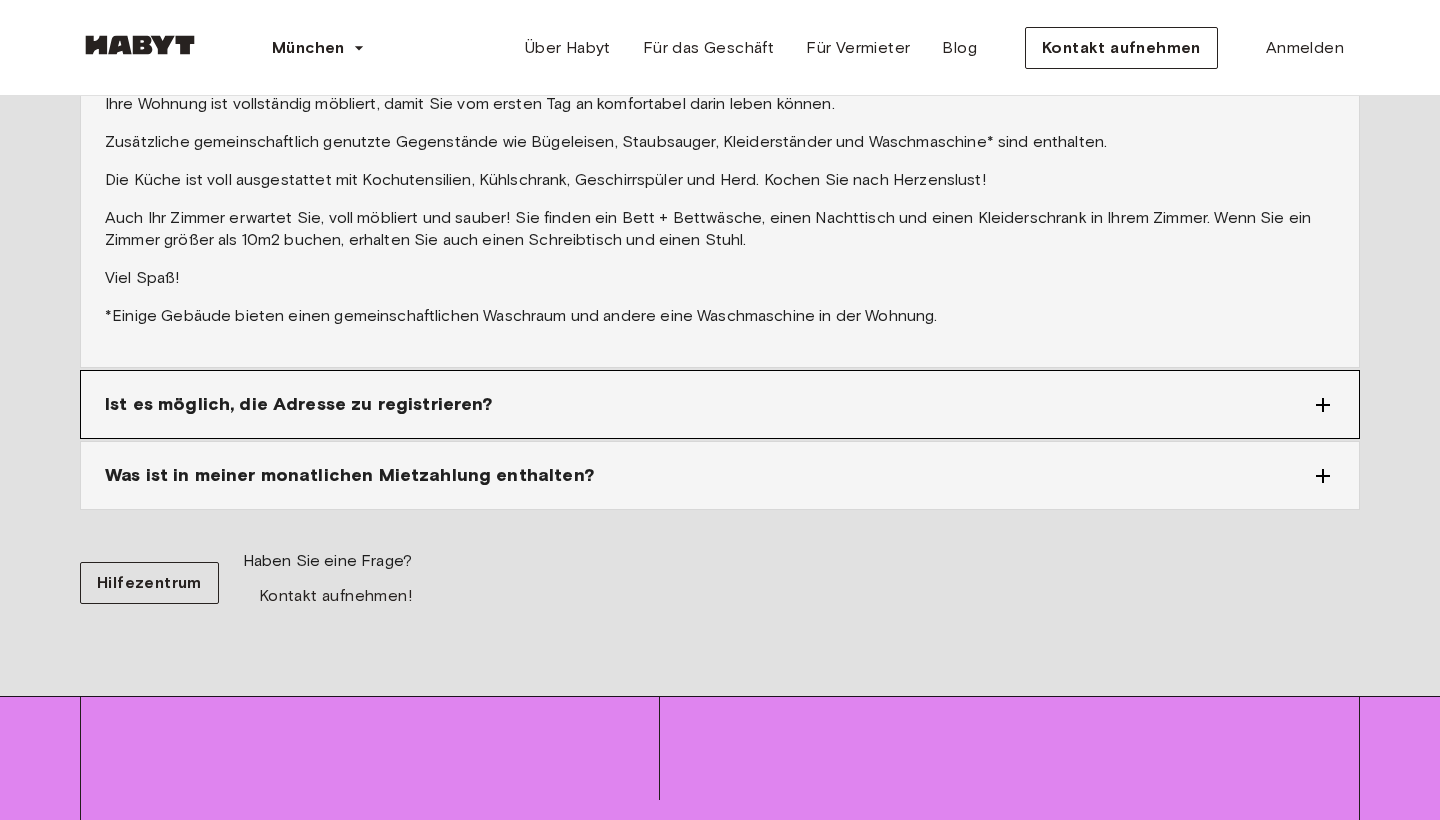 click on "Ist es möglich, die Adresse zu registrieren?" at bounding box center [708, 404] 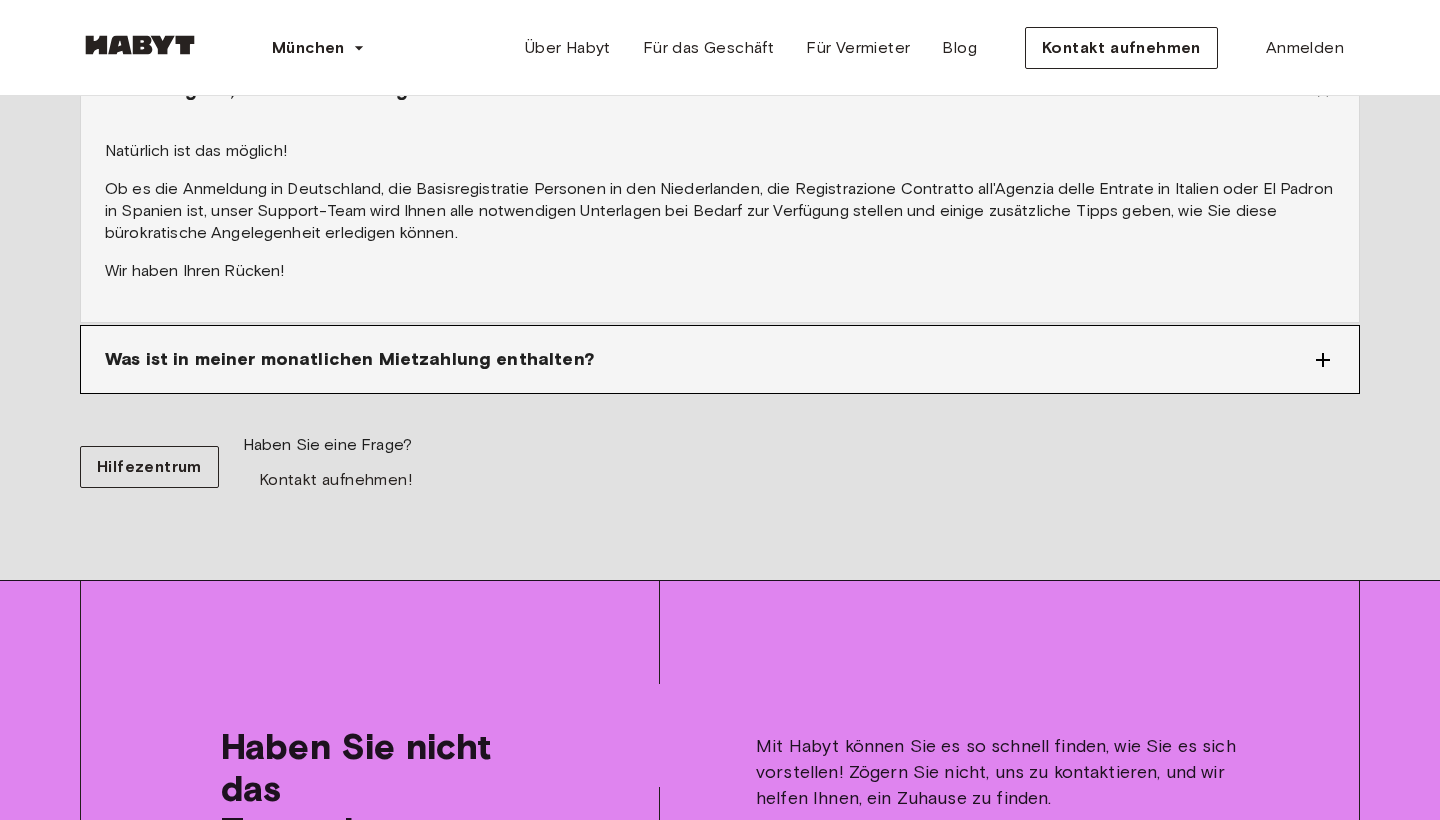 scroll, scrollTop: 2653, scrollLeft: 0, axis: vertical 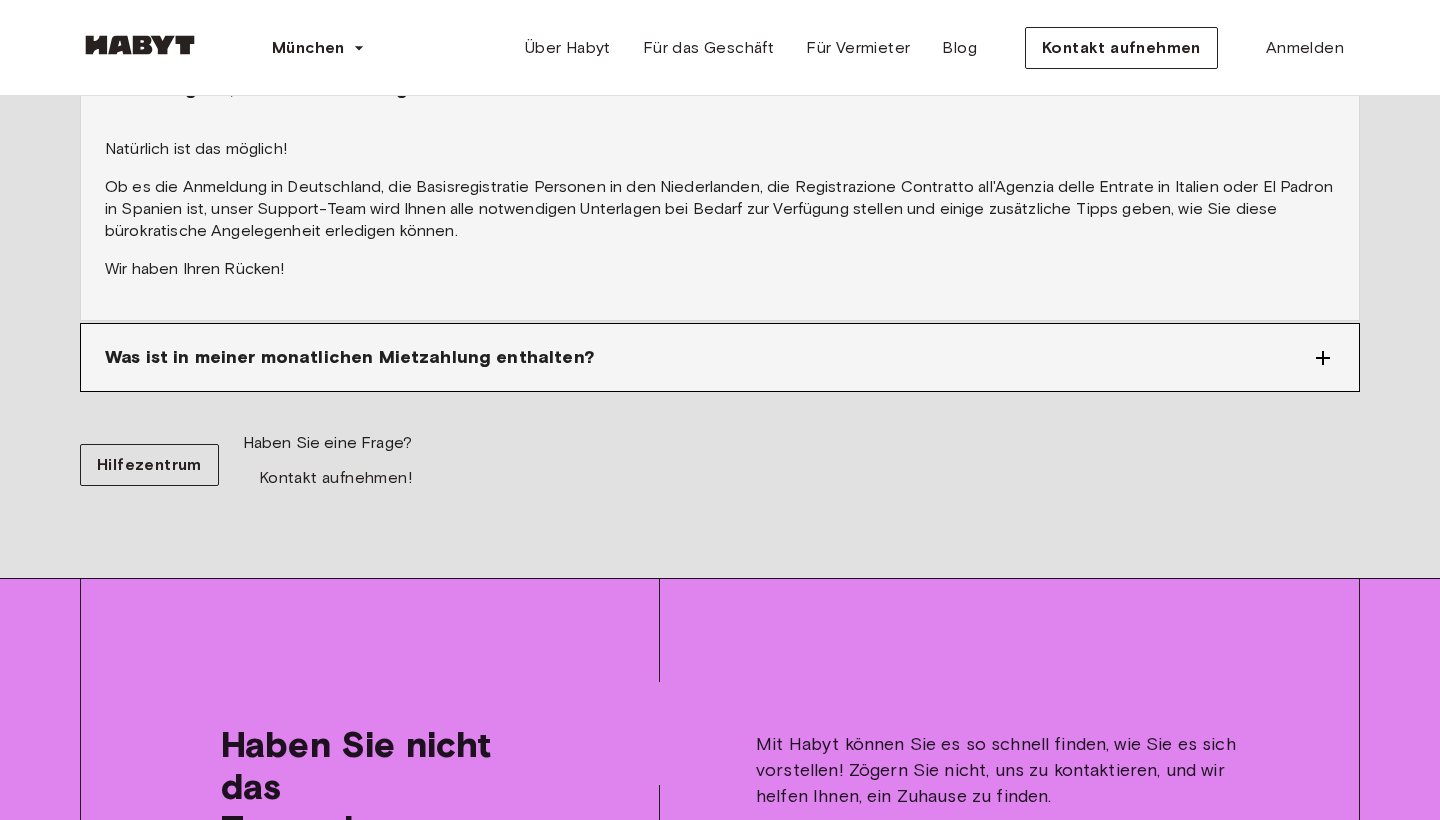 click on "Was ist in meiner monatlichen Mietzahlung enthalten?" at bounding box center (708, 357) 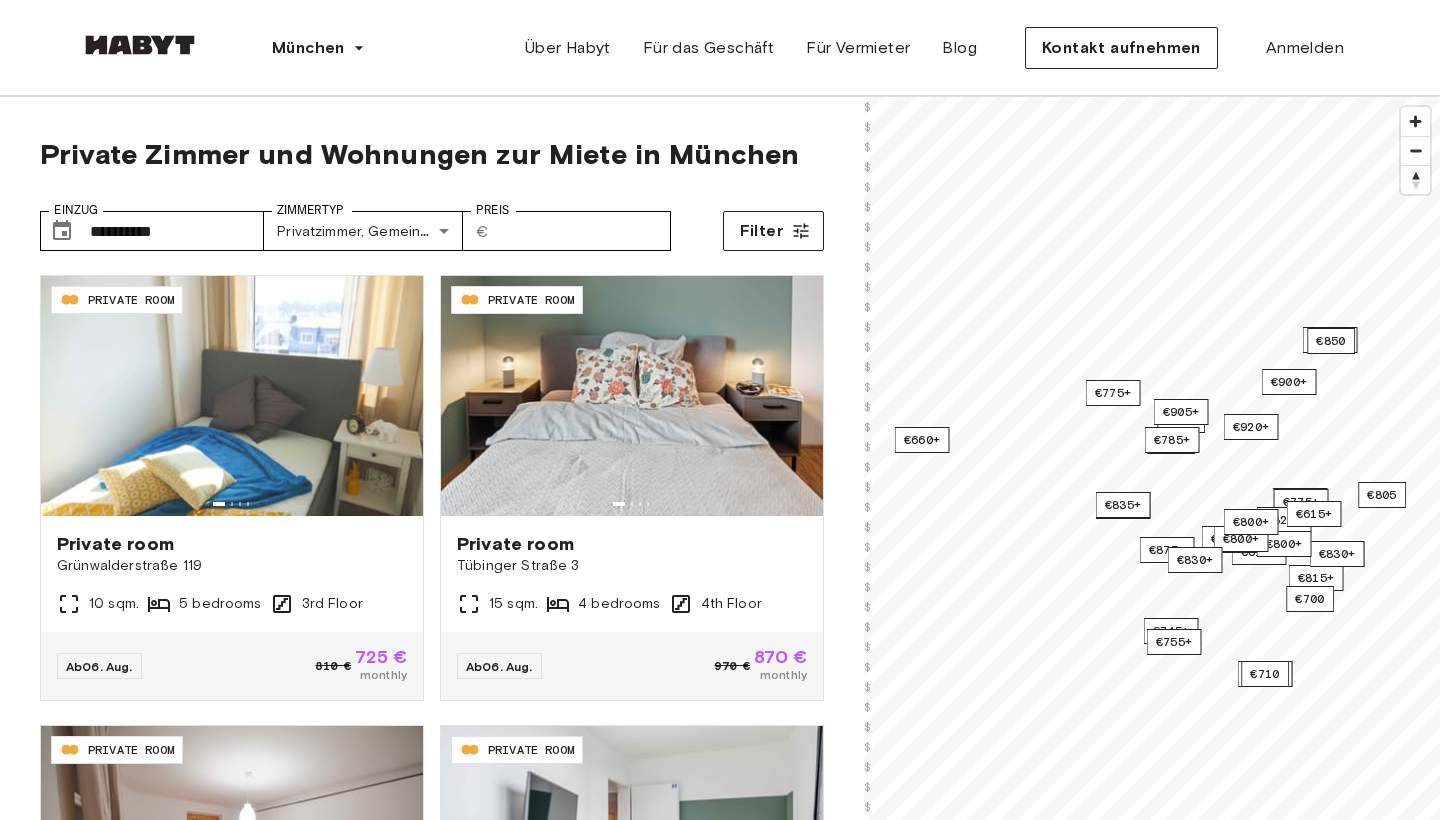 scroll, scrollTop: 0, scrollLeft: 0, axis: both 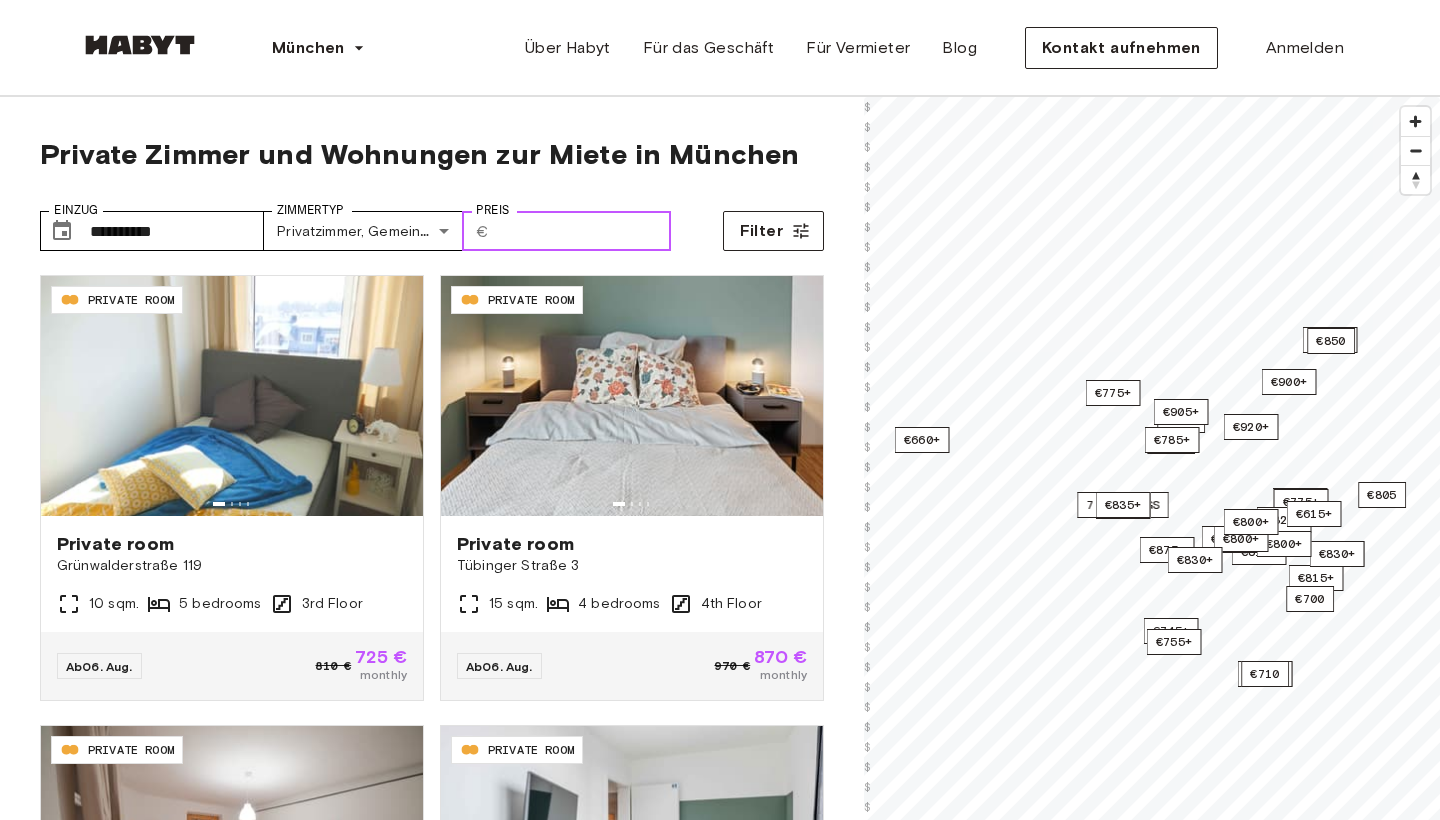 click on "Preis" at bounding box center (584, 231) 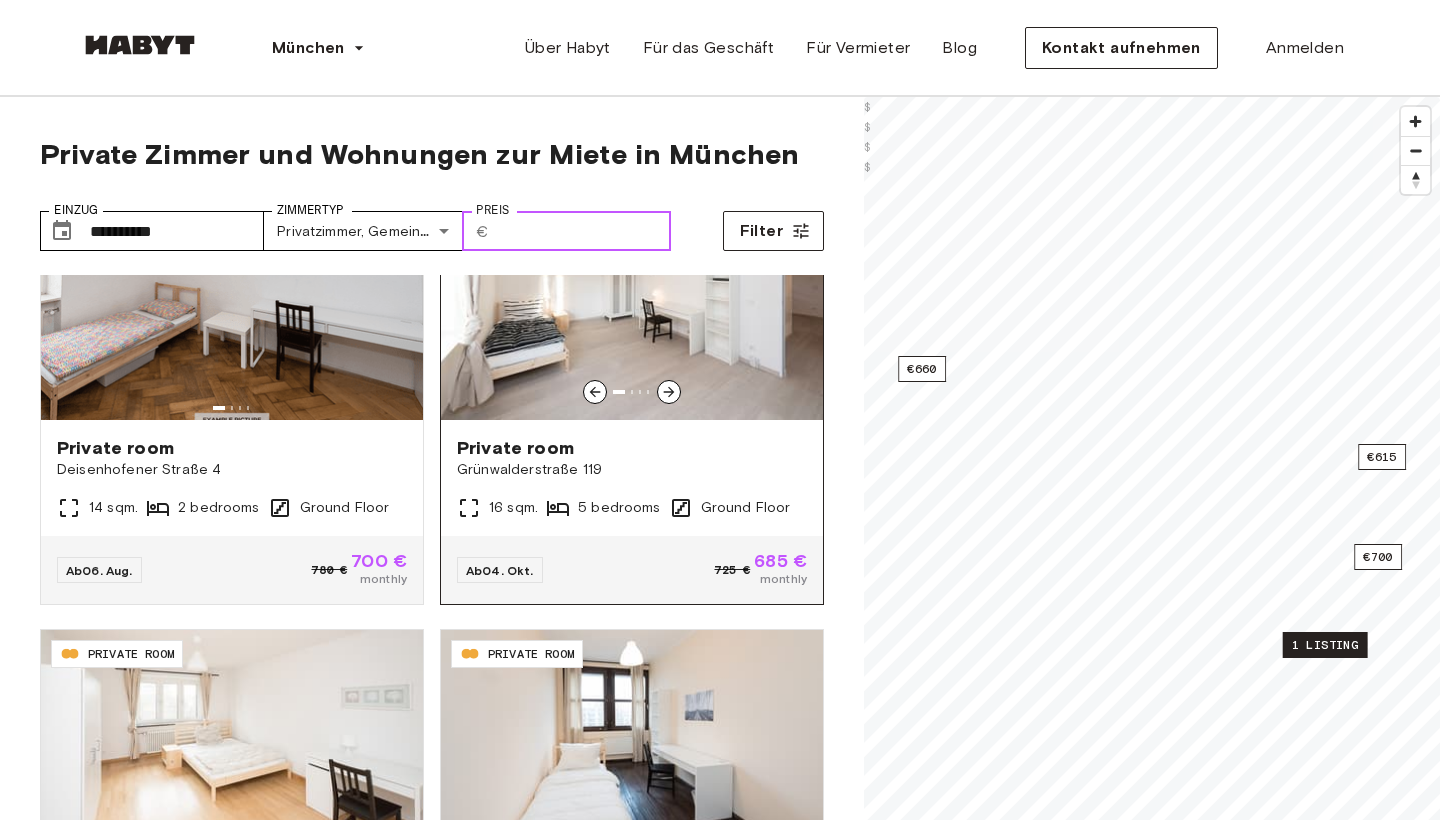 scroll, scrollTop: 96, scrollLeft: 0, axis: vertical 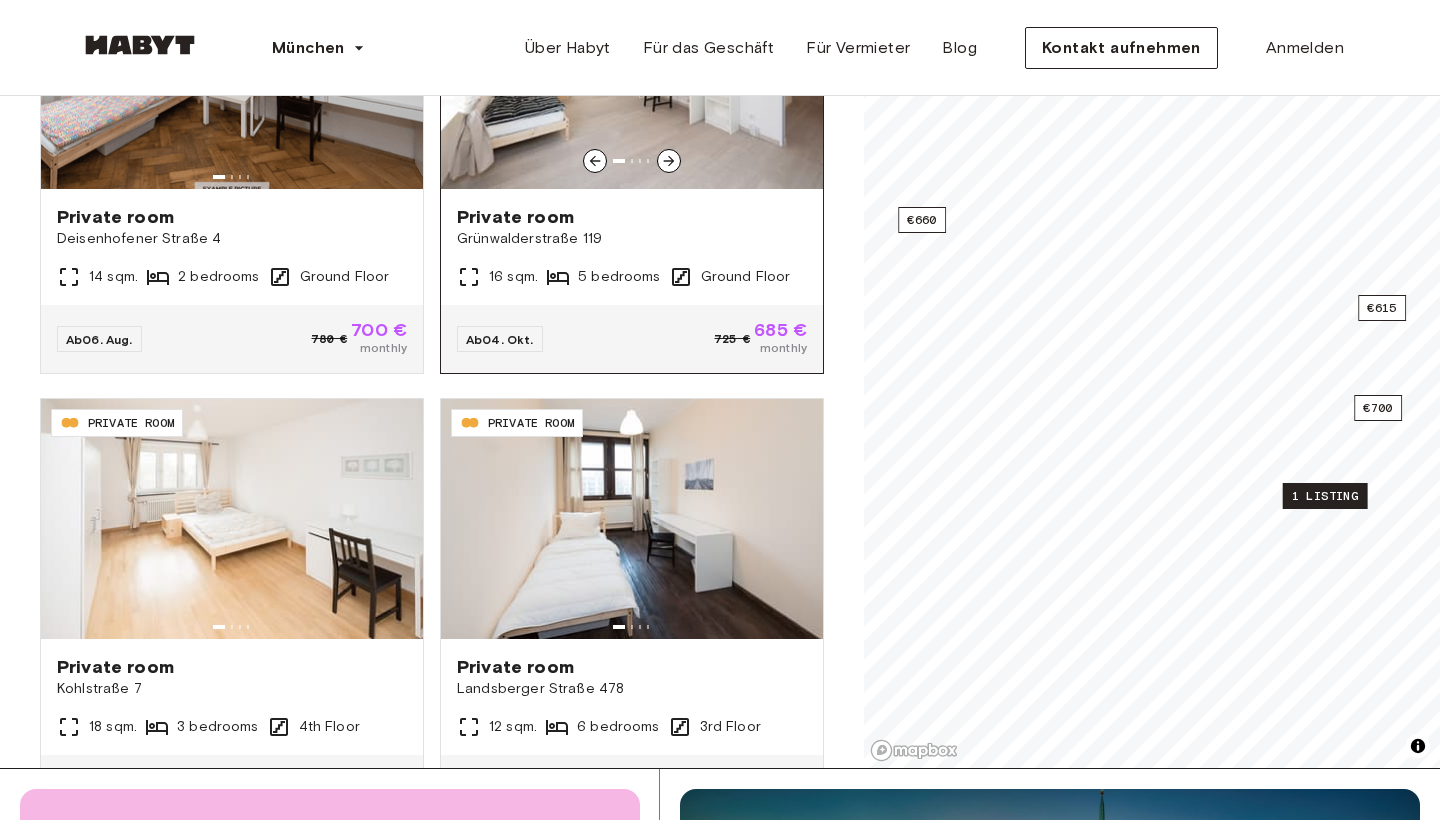 type on "***" 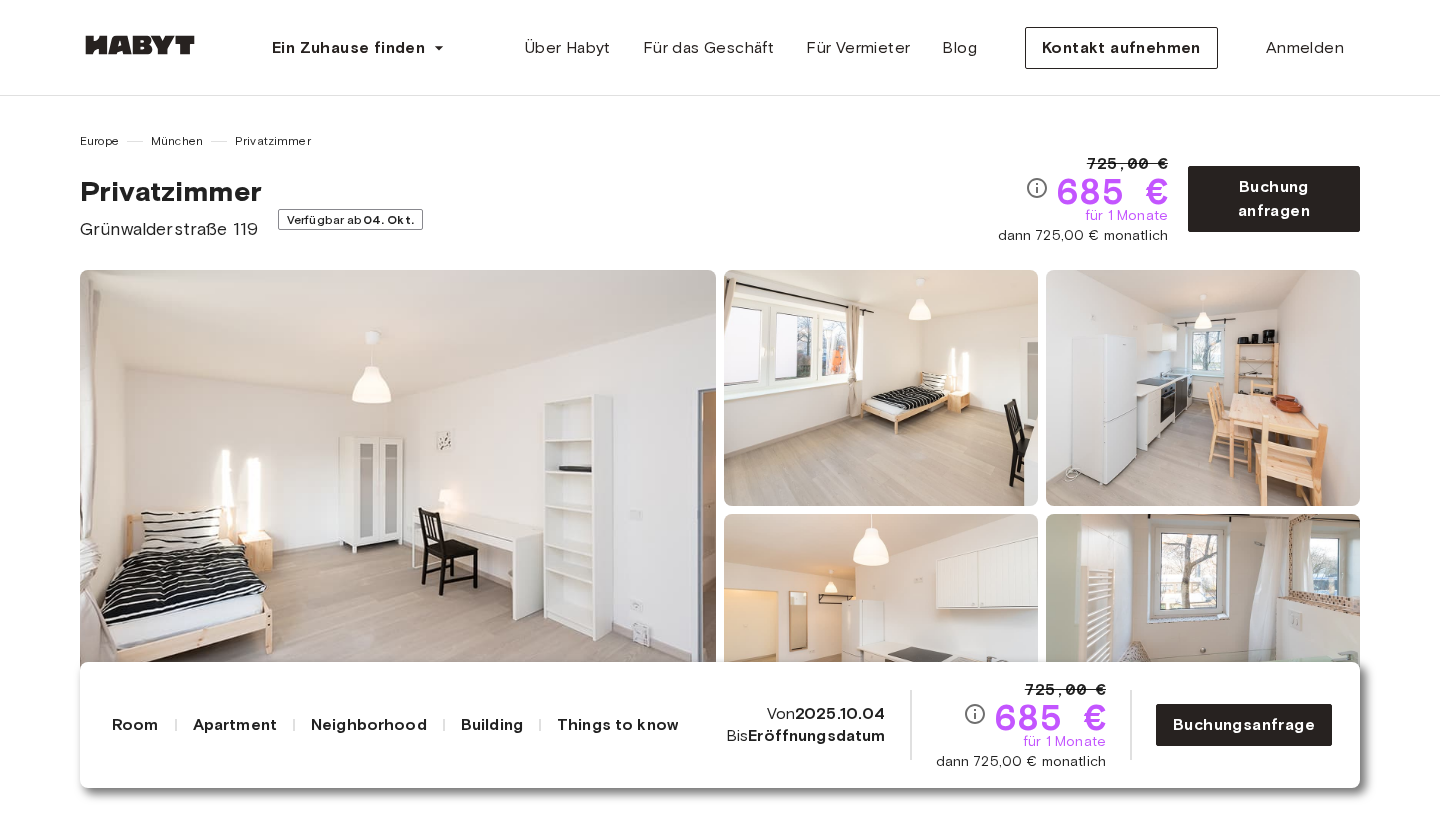scroll, scrollTop: 0, scrollLeft: 0, axis: both 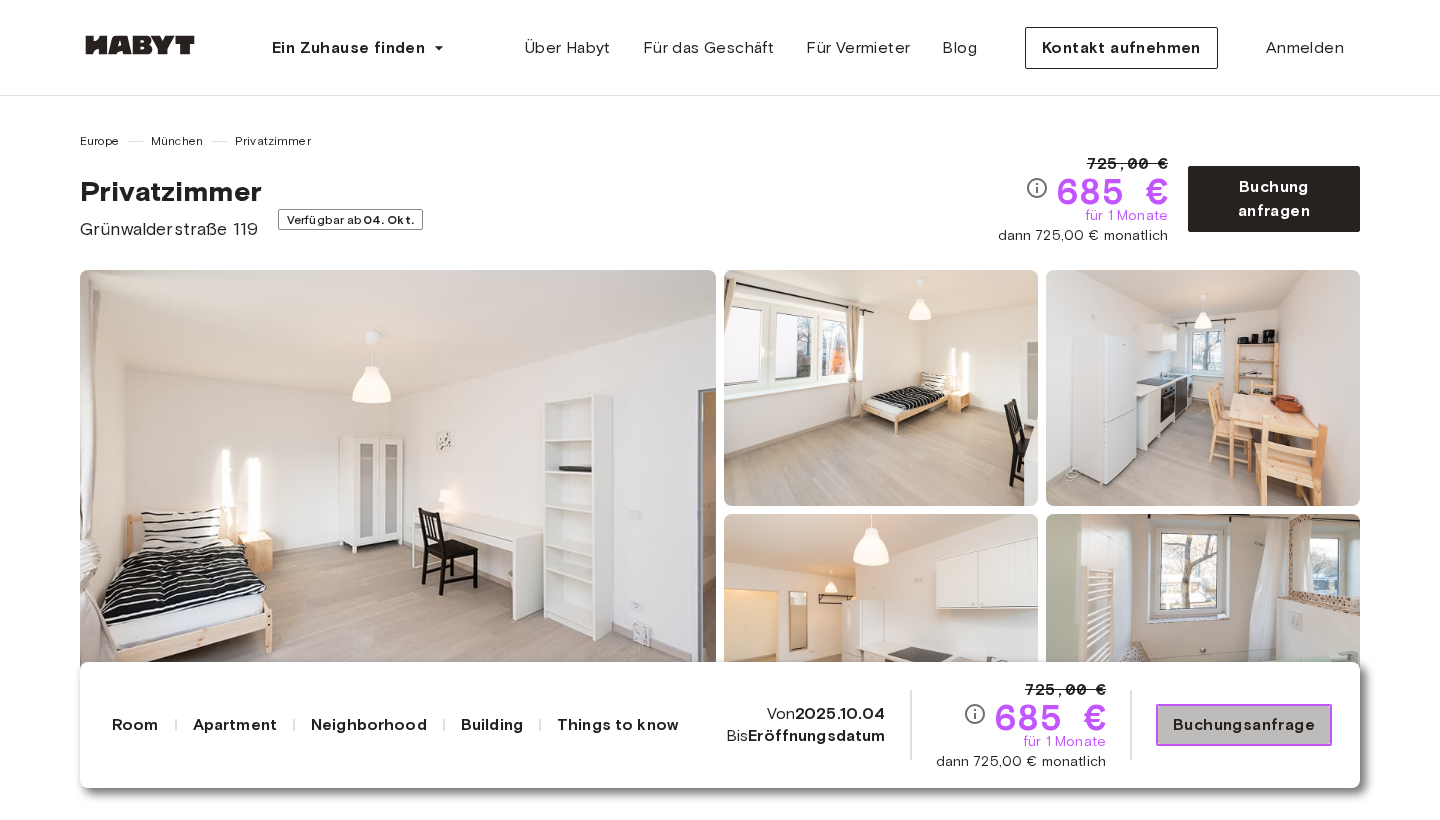 click on "Buchungsanfrage" at bounding box center [1244, 725] 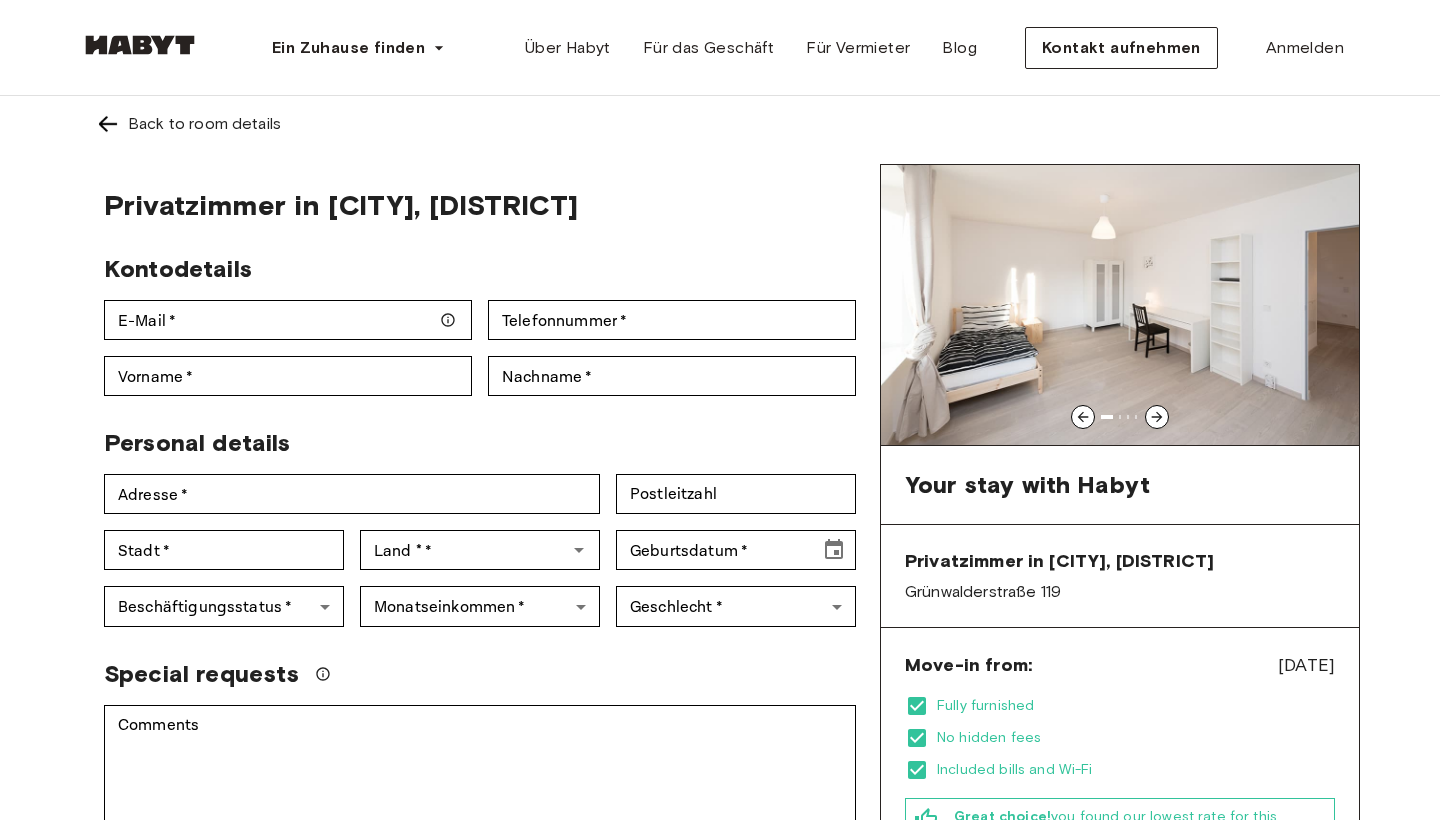 scroll, scrollTop: 0, scrollLeft: 0, axis: both 